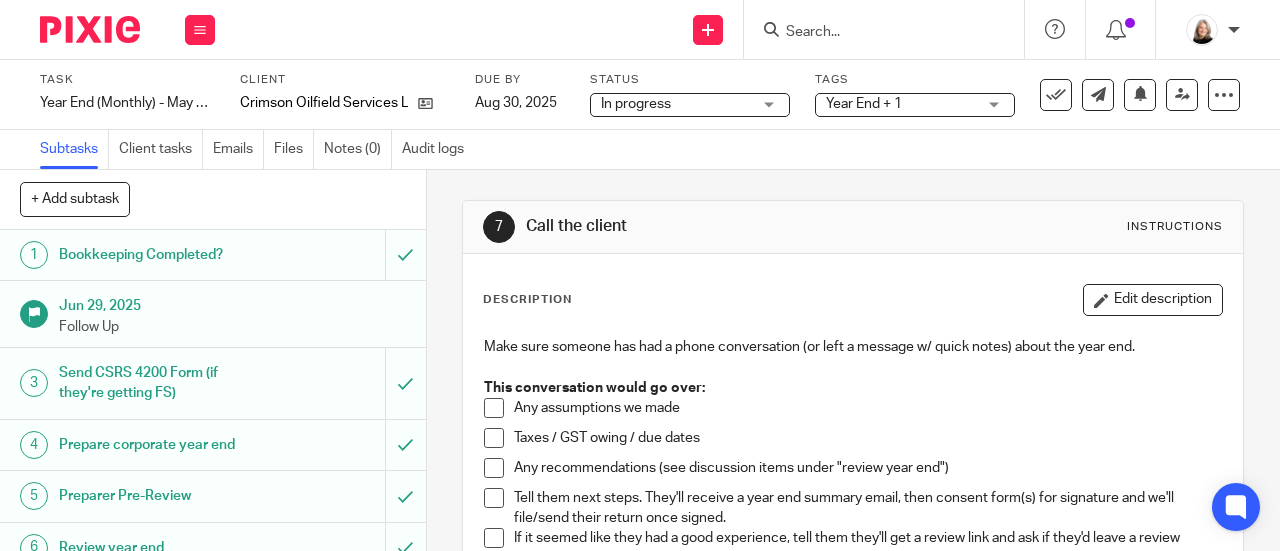 scroll, scrollTop: 0, scrollLeft: 0, axis: both 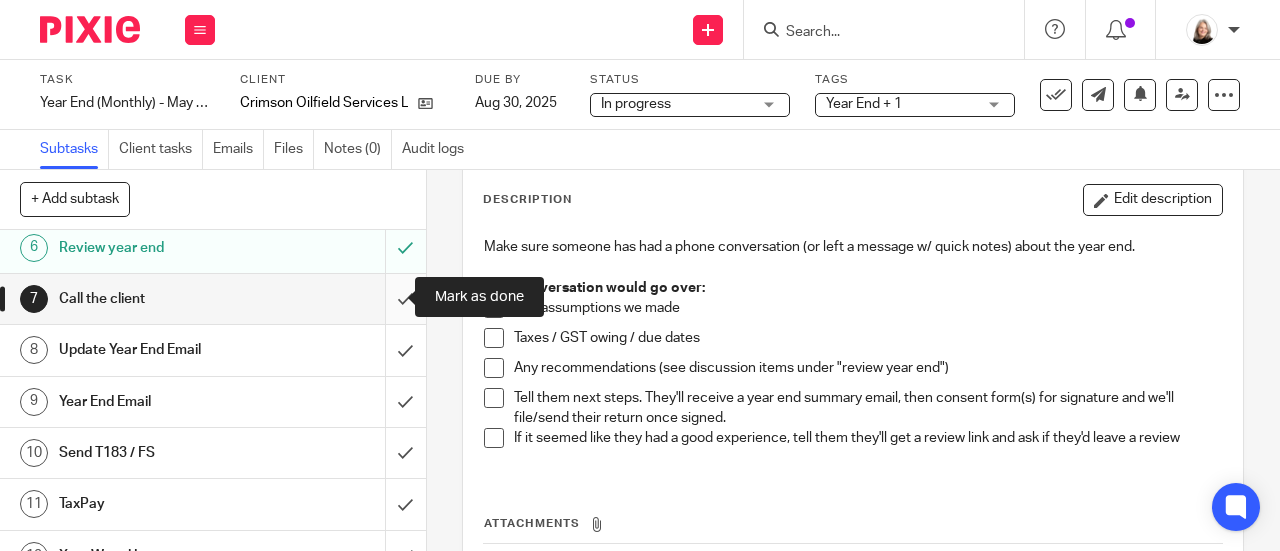 click at bounding box center (213, 299) 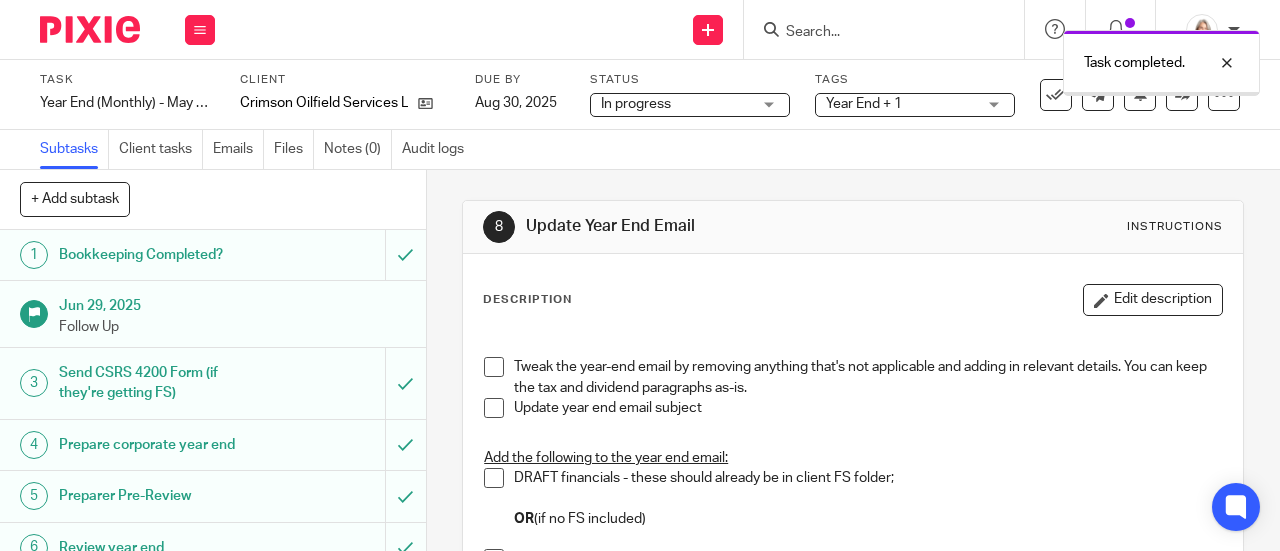 scroll, scrollTop: 0, scrollLeft: 0, axis: both 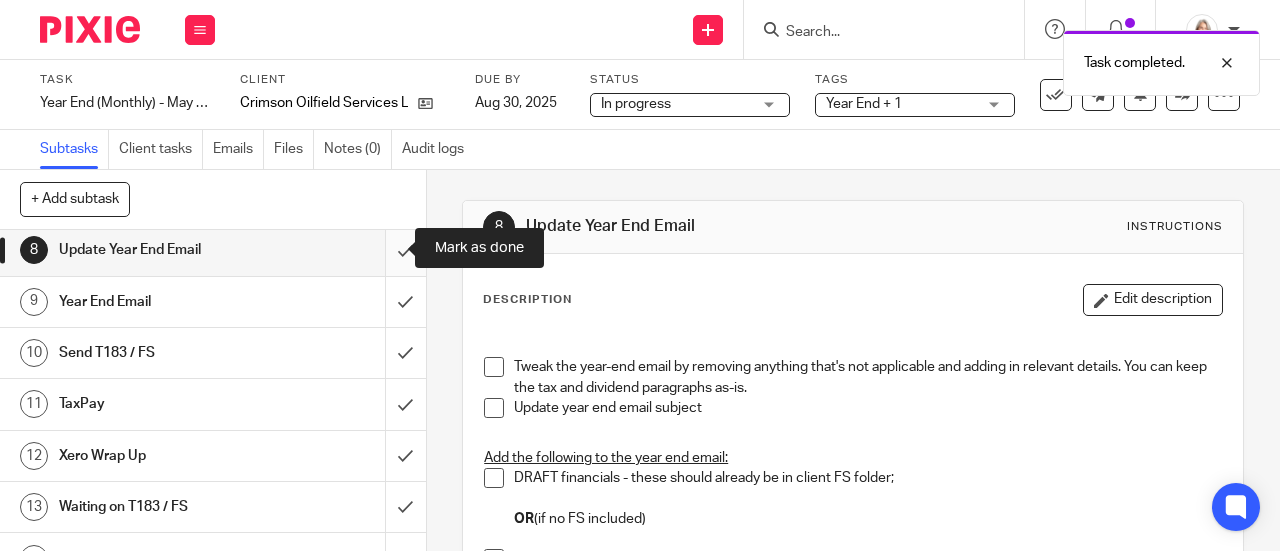 click at bounding box center [213, 250] 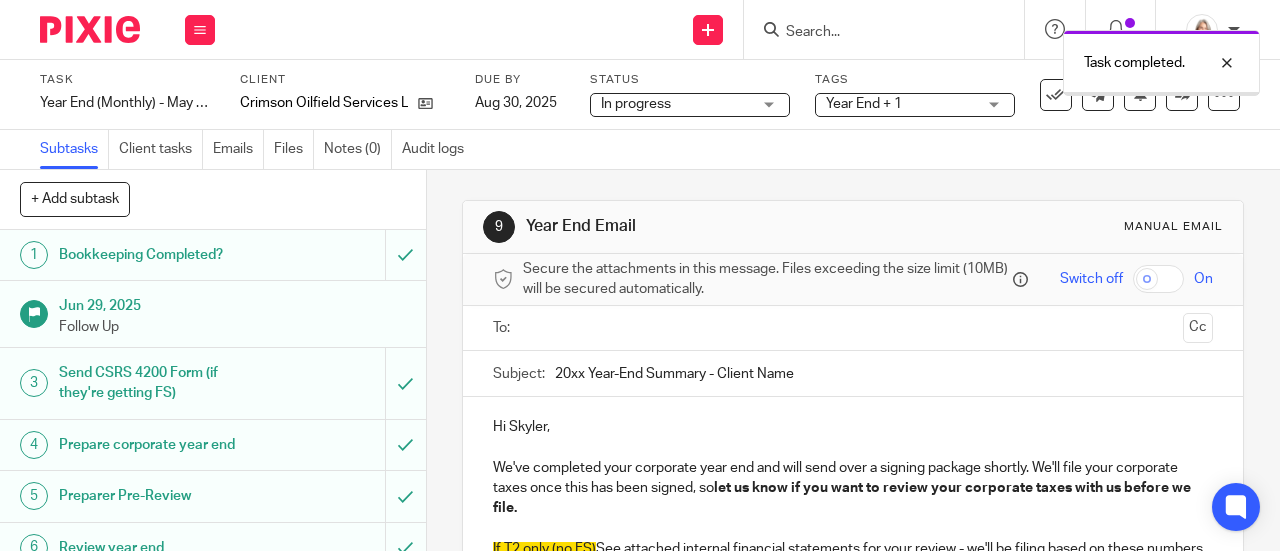 scroll, scrollTop: 0, scrollLeft: 0, axis: both 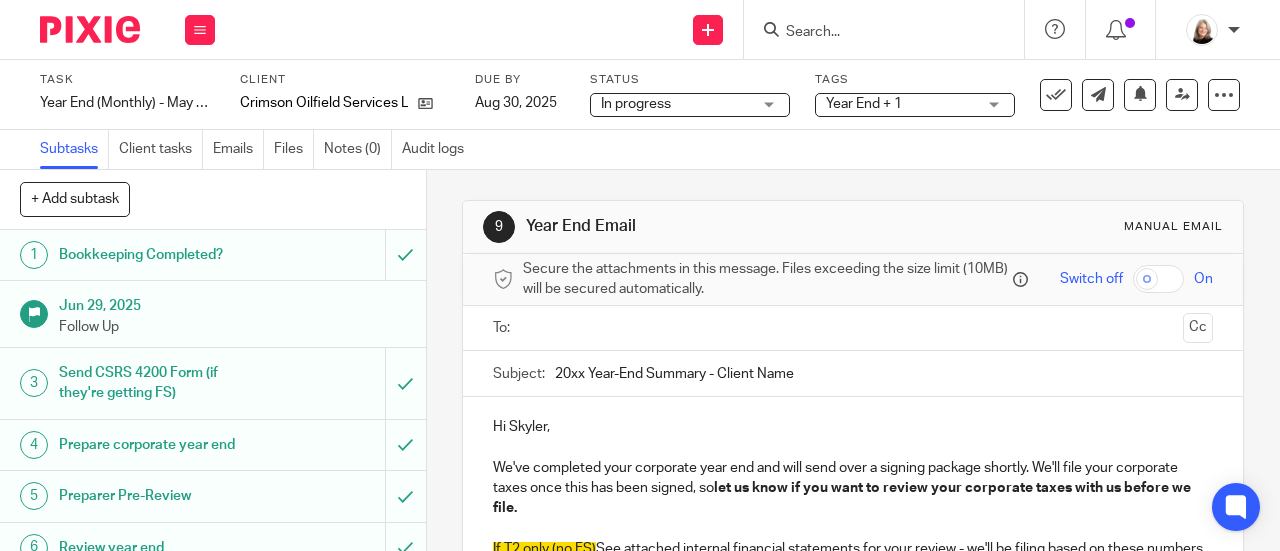 click on "20xx Year-End Summary - Client Name" at bounding box center [884, 373] 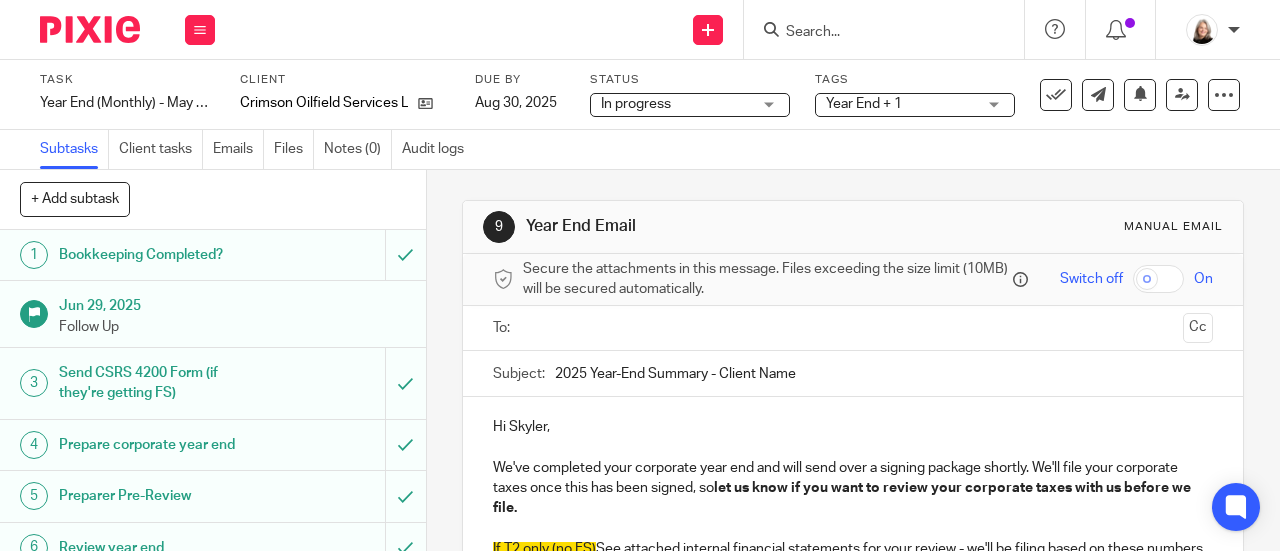 drag, startPoint x: 728, startPoint y: 379, endPoint x: 810, endPoint y: 379, distance: 82 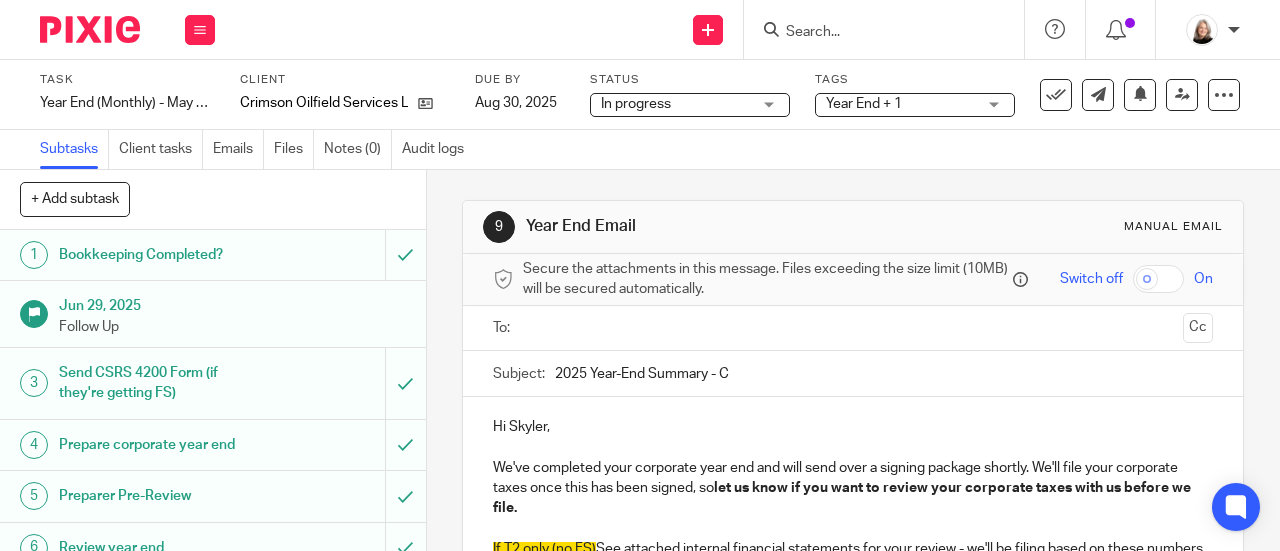 click on "2025 Year-End Summary - C" at bounding box center [884, 373] 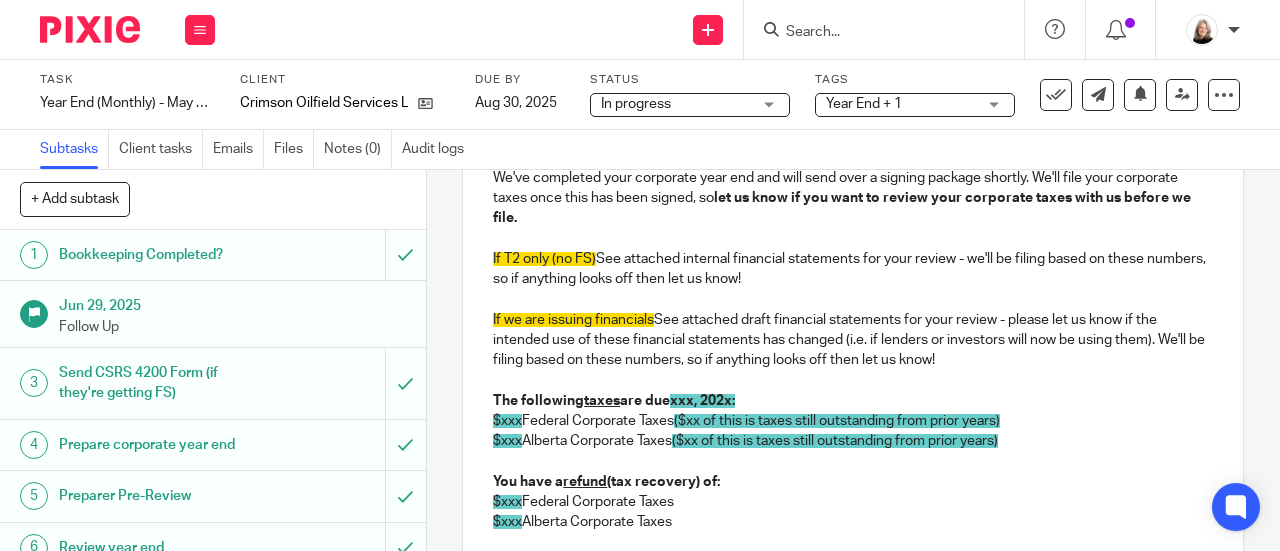 scroll, scrollTop: 300, scrollLeft: 0, axis: vertical 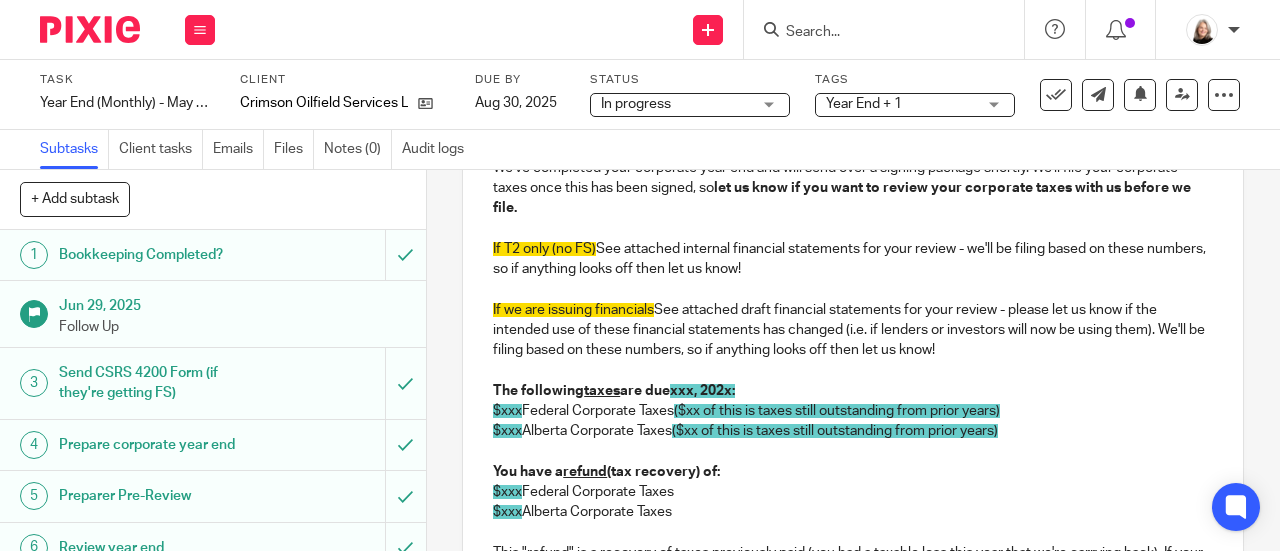 type on "2025 Year-End Summary - Crimson Oilfield Services Ltd." 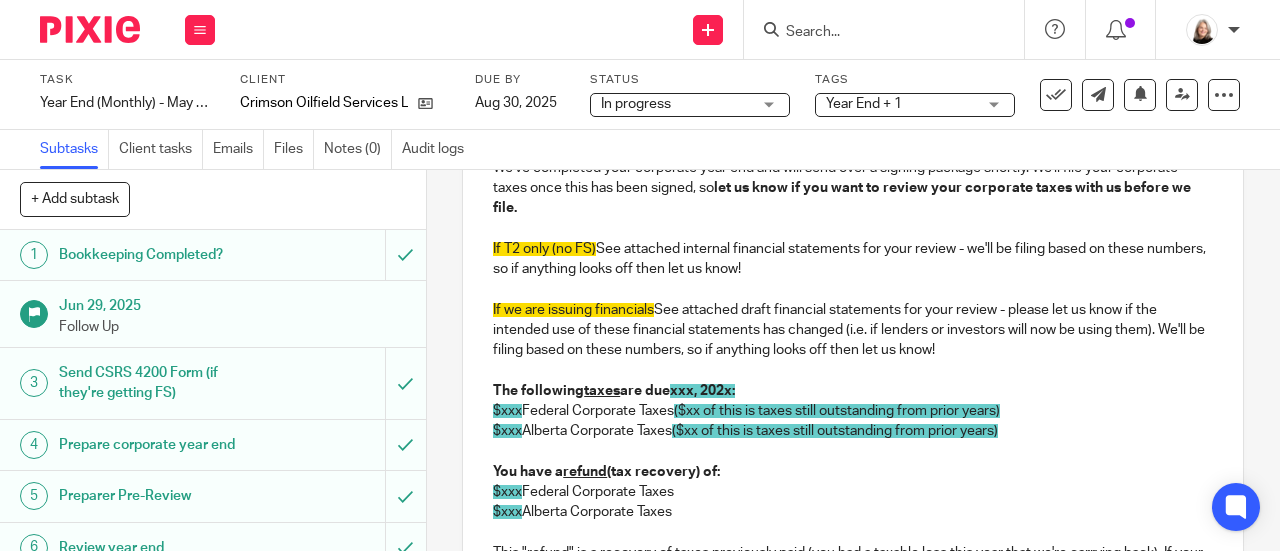 drag, startPoint x: 656, startPoint y: 319, endPoint x: 461, endPoint y: 249, distance: 207.18349 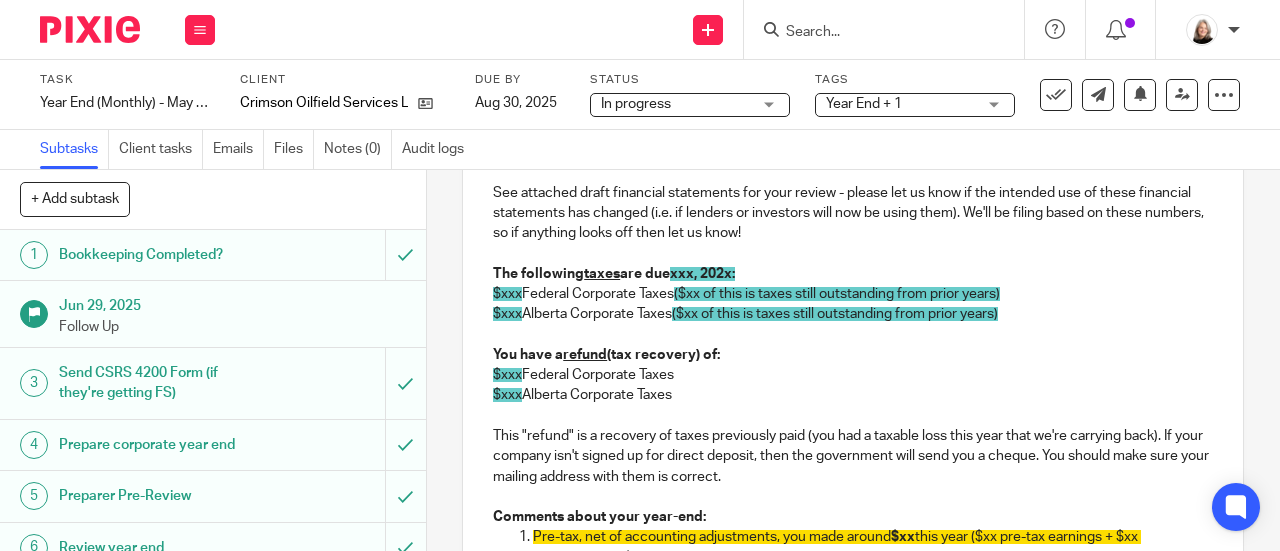 scroll, scrollTop: 400, scrollLeft: 0, axis: vertical 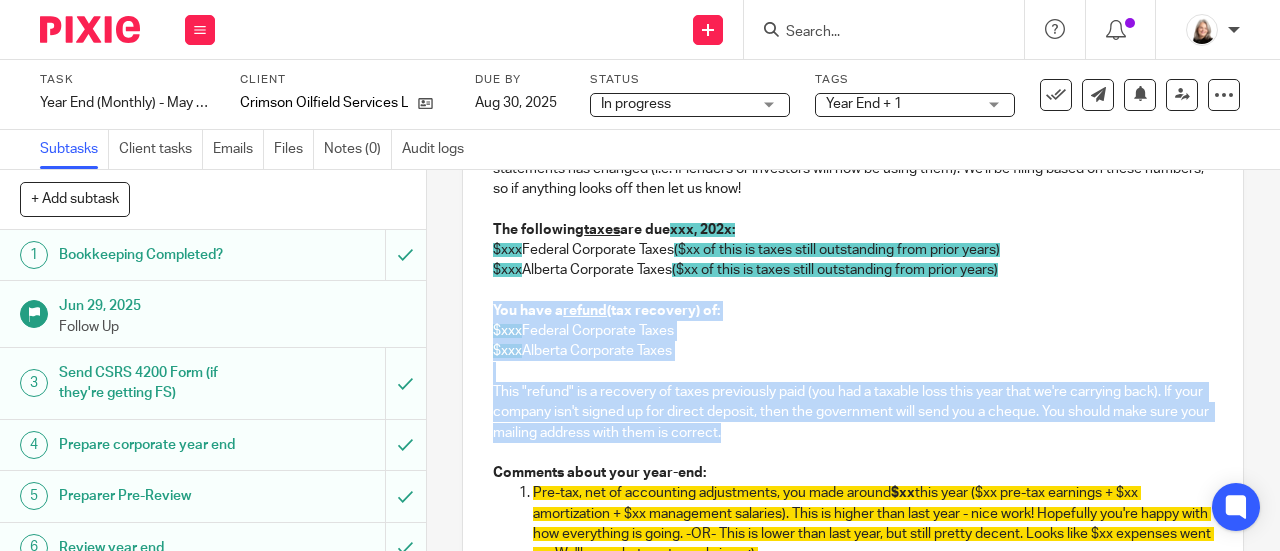drag, startPoint x: 809, startPoint y: 444, endPoint x: 420, endPoint y: 318, distance: 408.8973 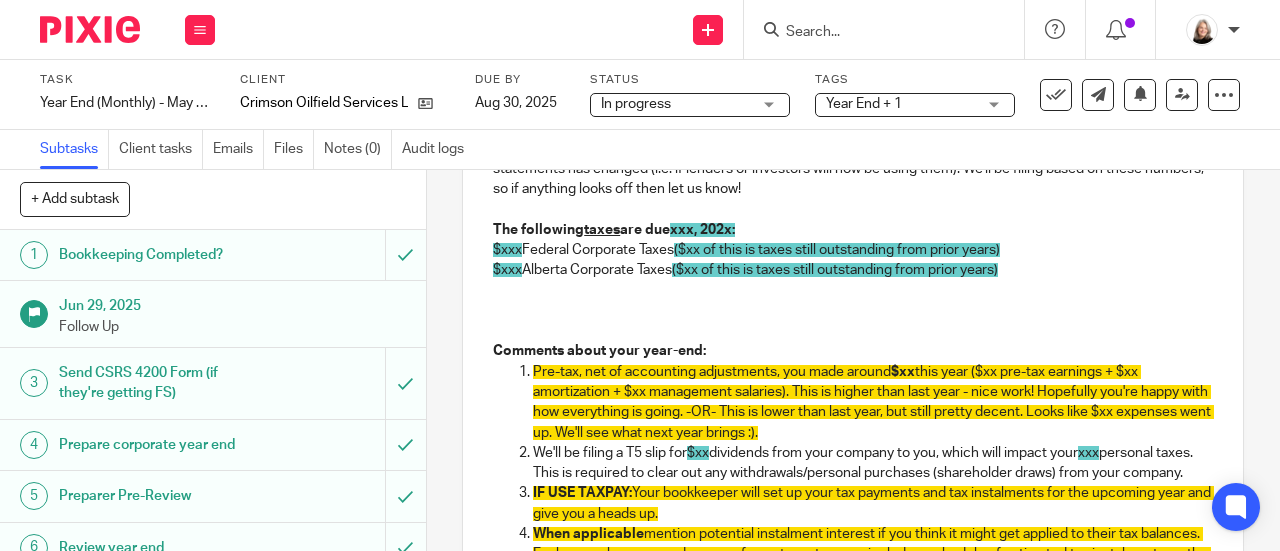 scroll, scrollTop: 225, scrollLeft: 0, axis: vertical 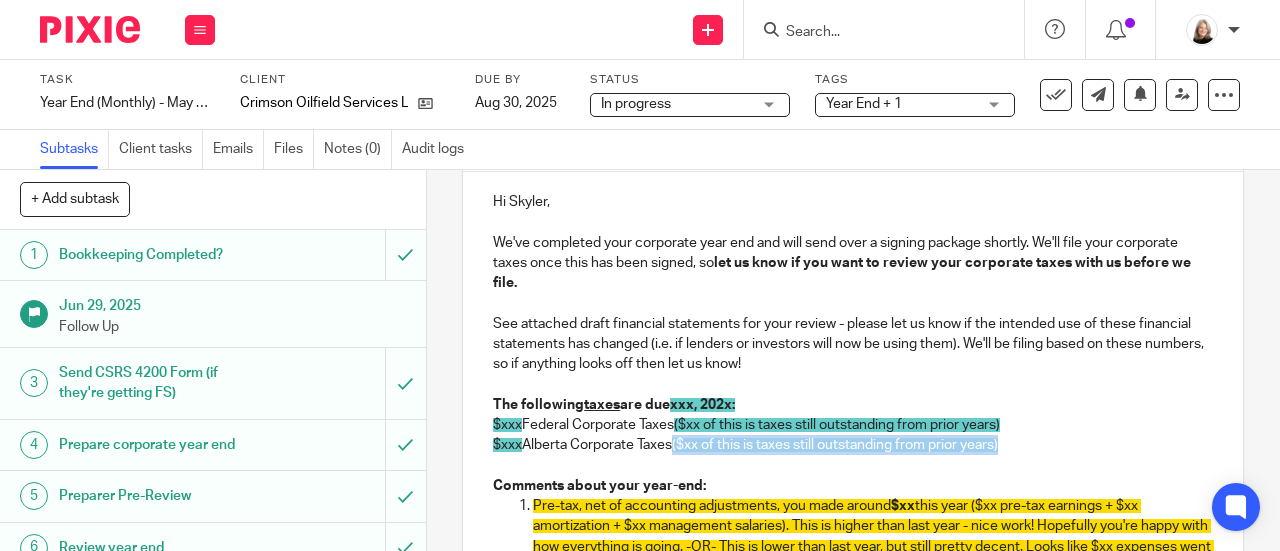 drag, startPoint x: 1019, startPoint y: 452, endPoint x: 678, endPoint y: 460, distance: 341.09384 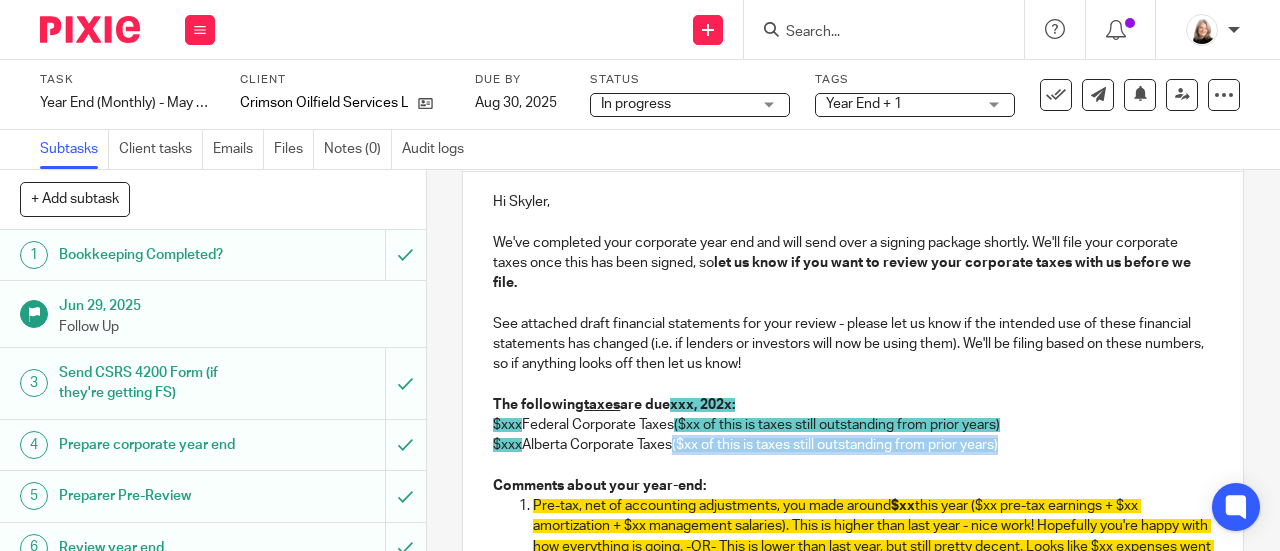 click on "$xxx   Alberta Corporate Taxes  ($xx of this is taxes still outstanding from prior years)" at bounding box center [853, 445] 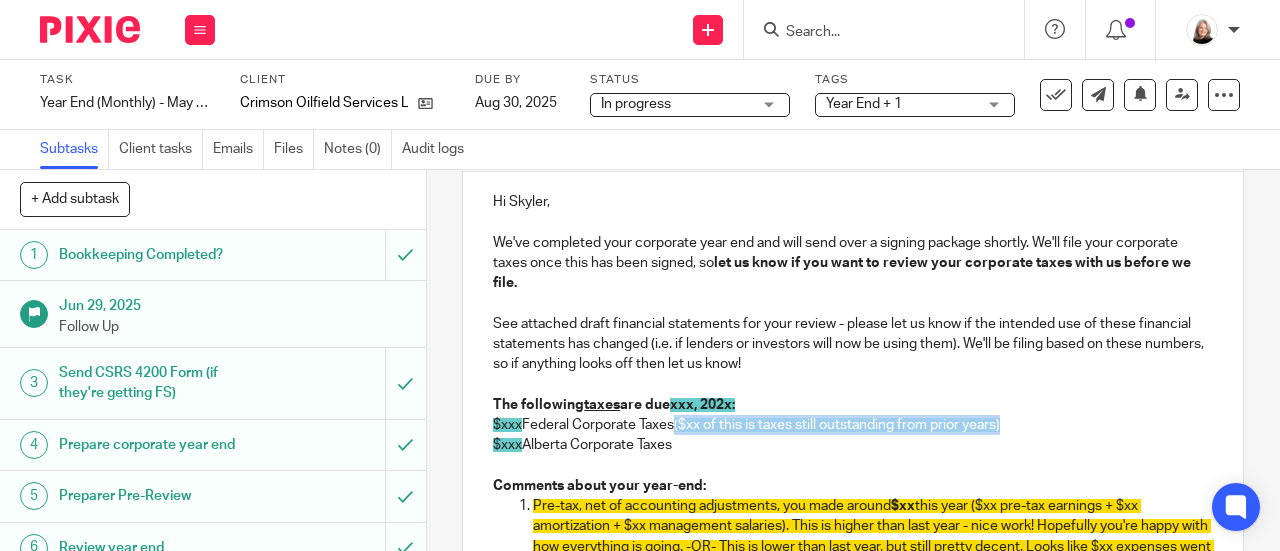 drag, startPoint x: 1024, startPoint y: 429, endPoint x: 680, endPoint y: 436, distance: 344.07123 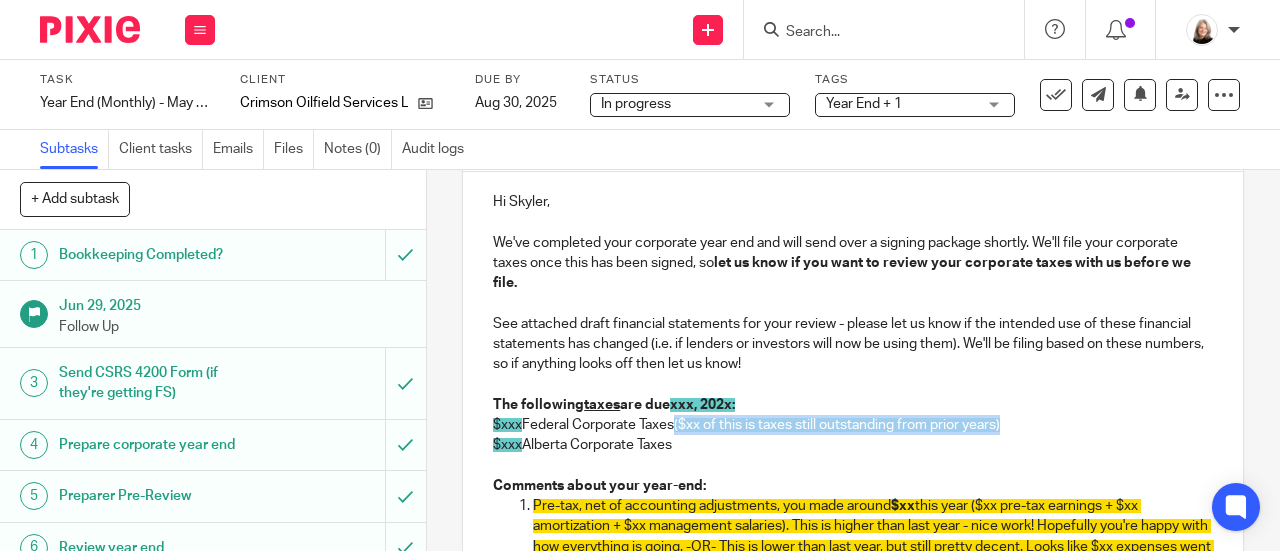 click on "$xxx   Federal Corporate Taxes  ($xx of this is taxes still outstanding from prior years)" at bounding box center (853, 425) 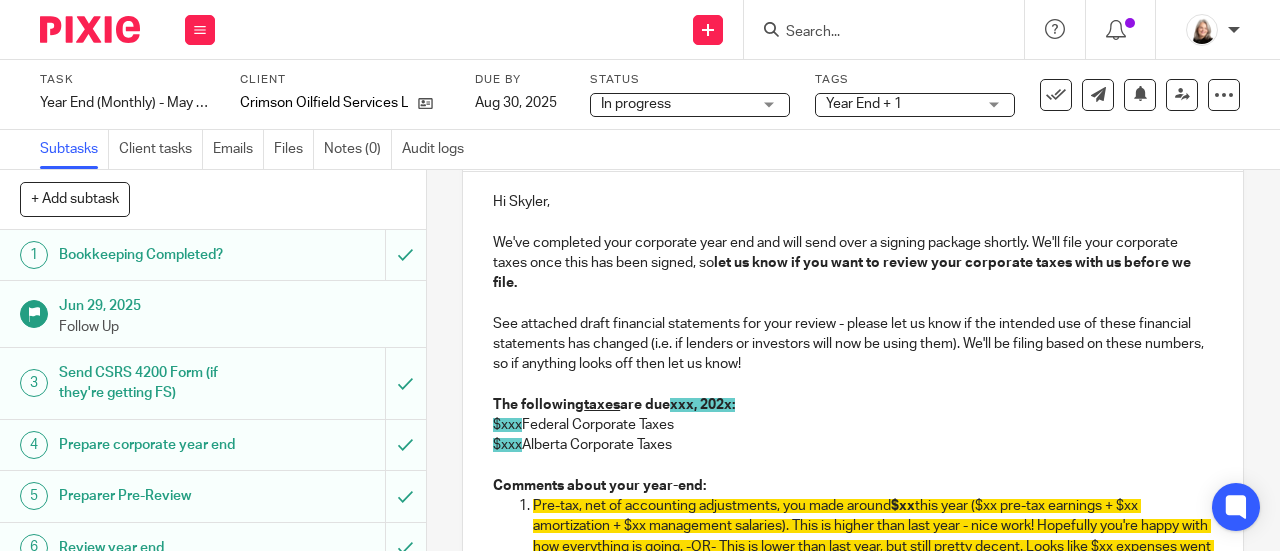 click on "xxx, 202x:" at bounding box center [702, 405] 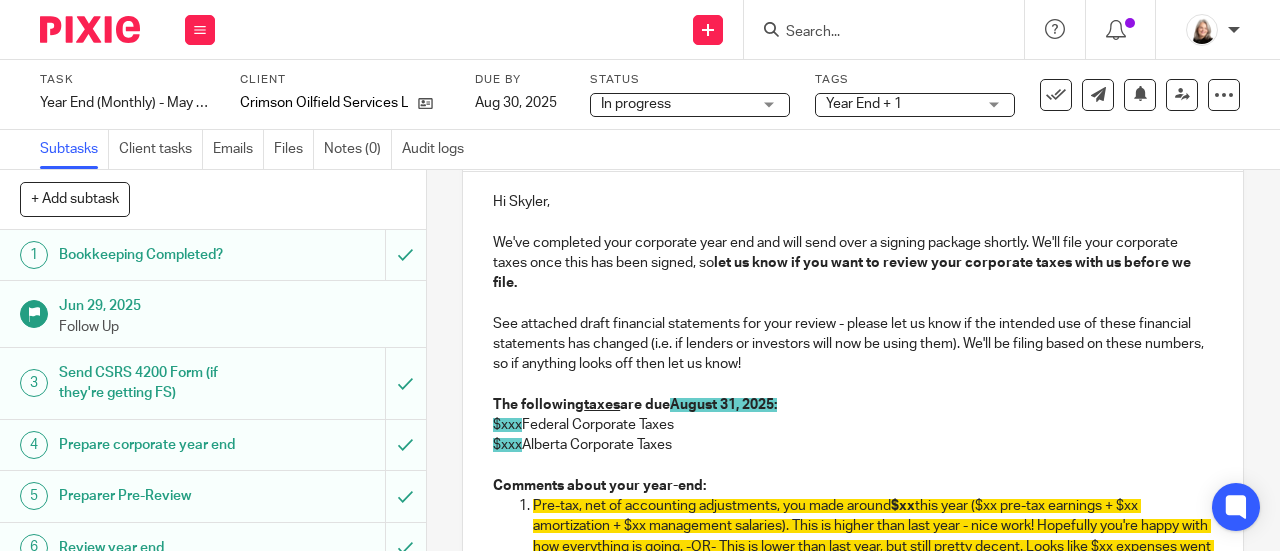 click on "$xxx   Federal Corporate Taxes" at bounding box center (853, 425) 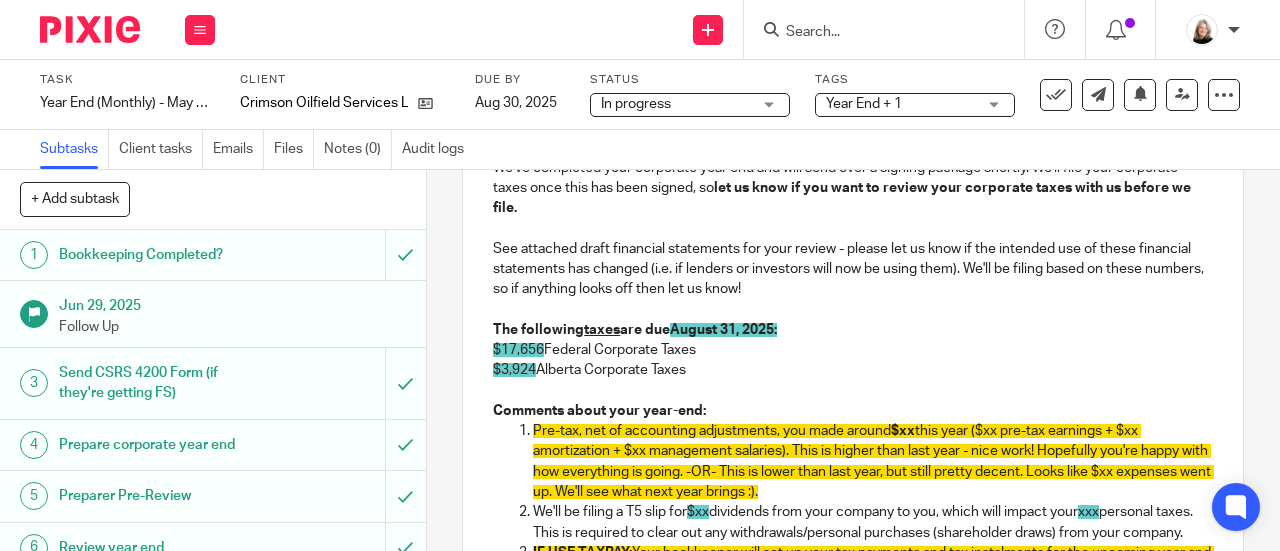 scroll, scrollTop: 325, scrollLeft: 0, axis: vertical 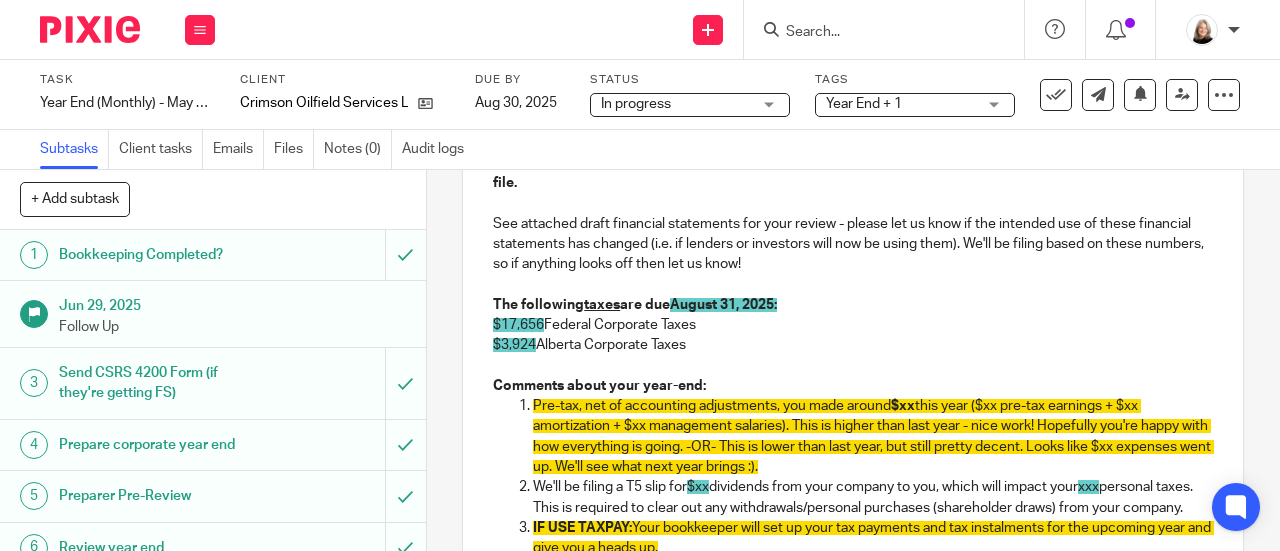 drag, startPoint x: 762, startPoint y: 343, endPoint x: 616, endPoint y: 310, distance: 149.683 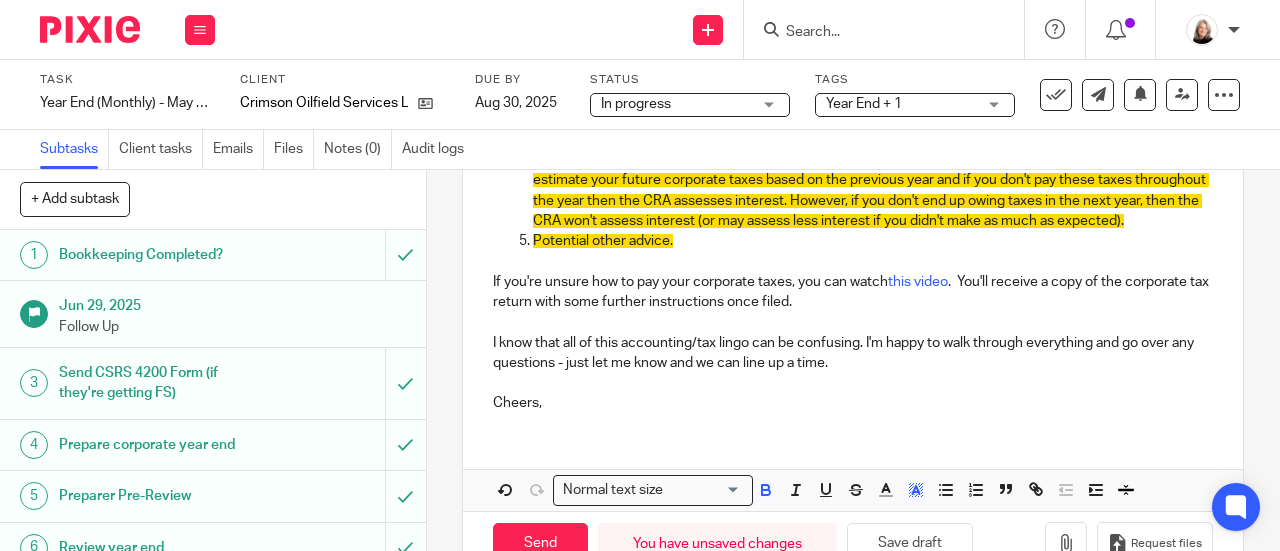 scroll, scrollTop: 894, scrollLeft: 0, axis: vertical 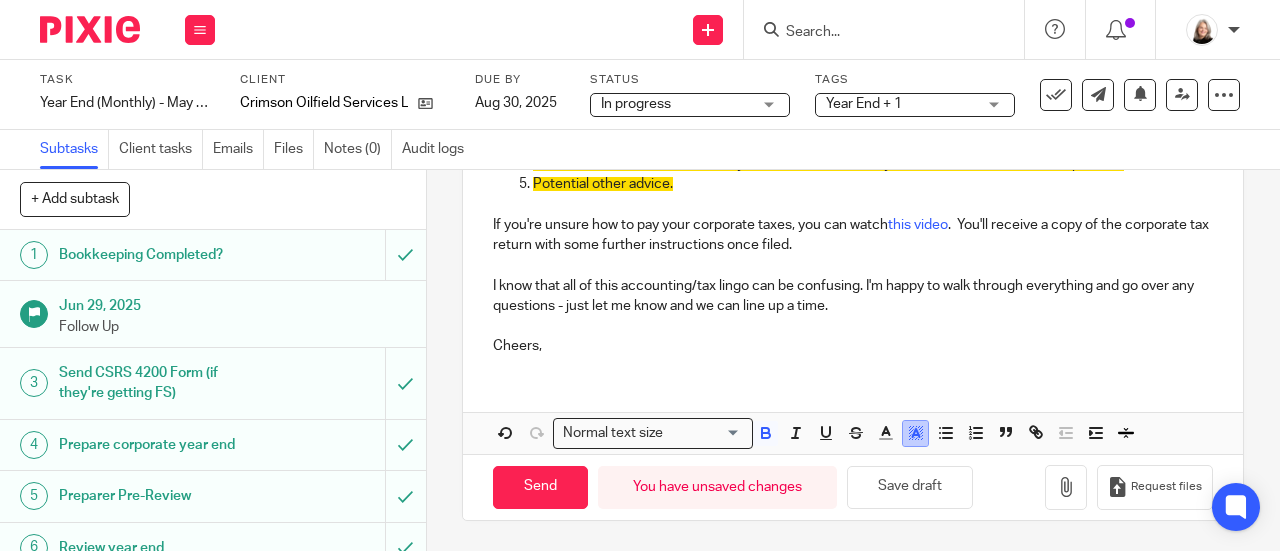 click 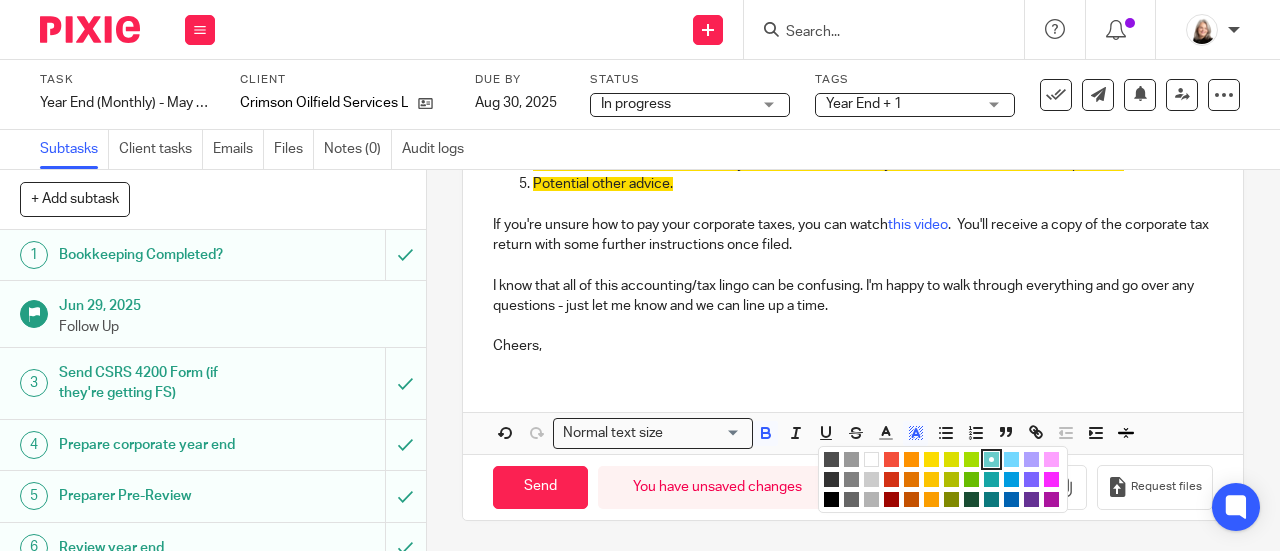 click at bounding box center (871, 459) 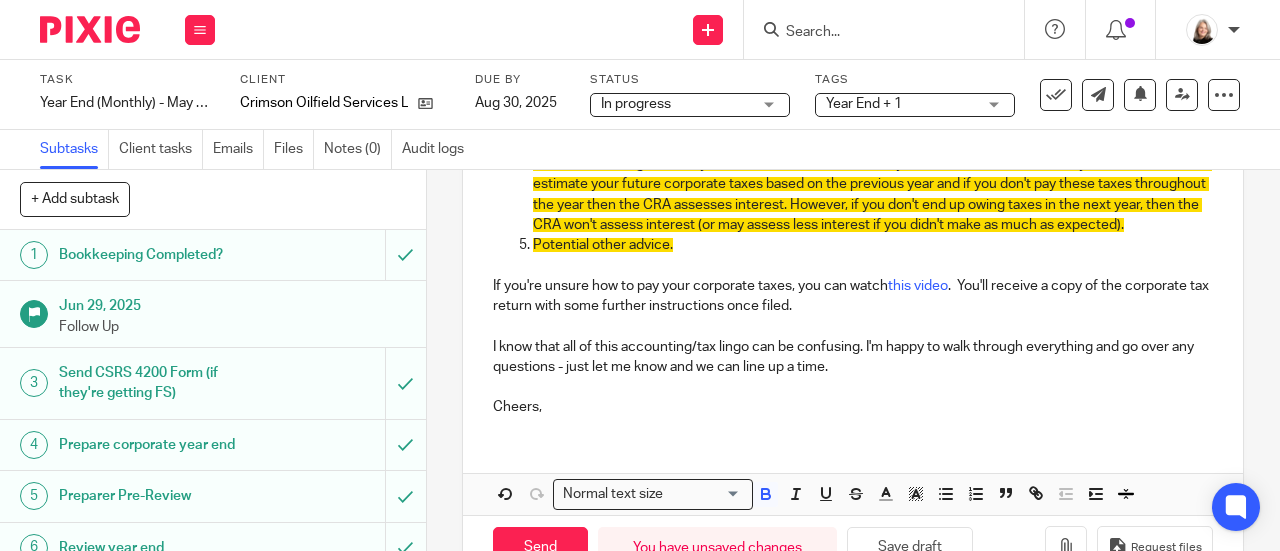 scroll, scrollTop: 694, scrollLeft: 0, axis: vertical 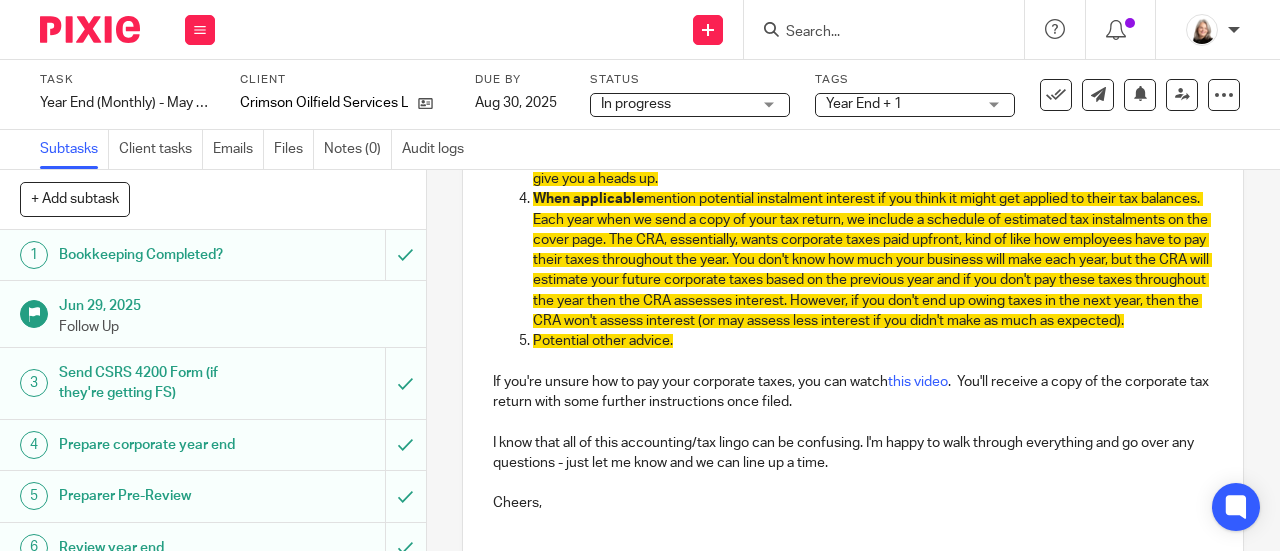 click on "Potential other advice." at bounding box center (873, 341) 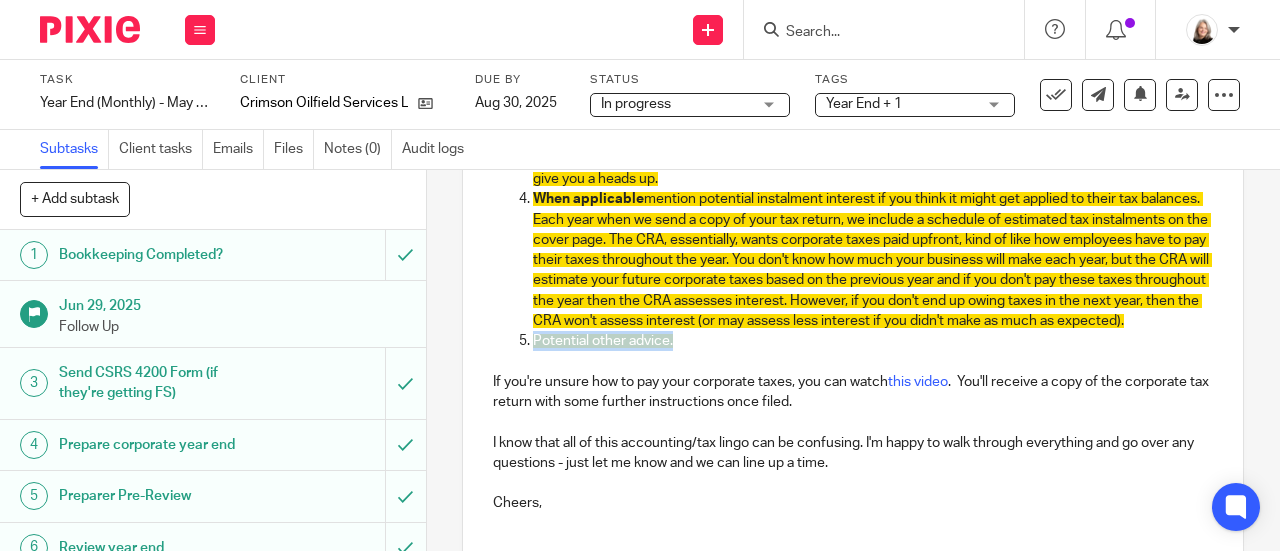 drag, startPoint x: 720, startPoint y: 393, endPoint x: 495, endPoint y: 397, distance: 225.03555 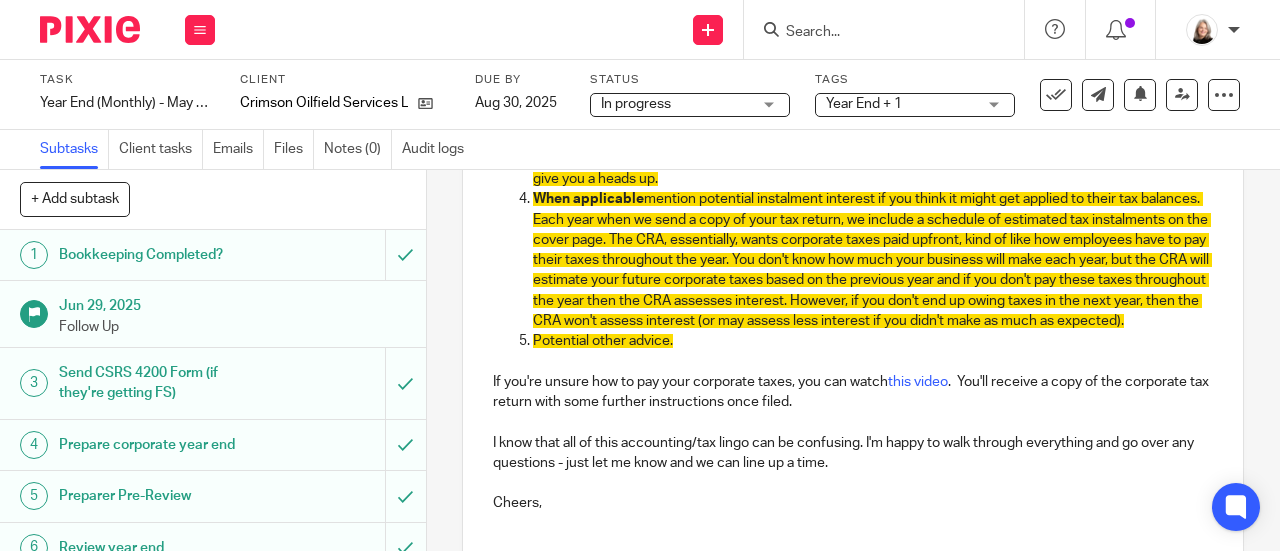 click on "mention potential instalment interest if you think it might get applied to their tax balances. Each year when we send a copy of your tax return, we include a schedule of estimated tax instalments on the cover page. The CRA, essentially, wants corporate taxes paid upfront, kind of like how employees have to pay their taxes throughout the year. You don't know how much your business will make each year, but the CRA will estimate your future corporate taxes based on the previous year and if you don't pay these taxes throughout the year then the CRA assesses interest. However, if you don't end up owing taxes in the next year, then the CRA won't assess interest (or may assess less interest if you didn't make as much as expected)." at bounding box center (872, 260) 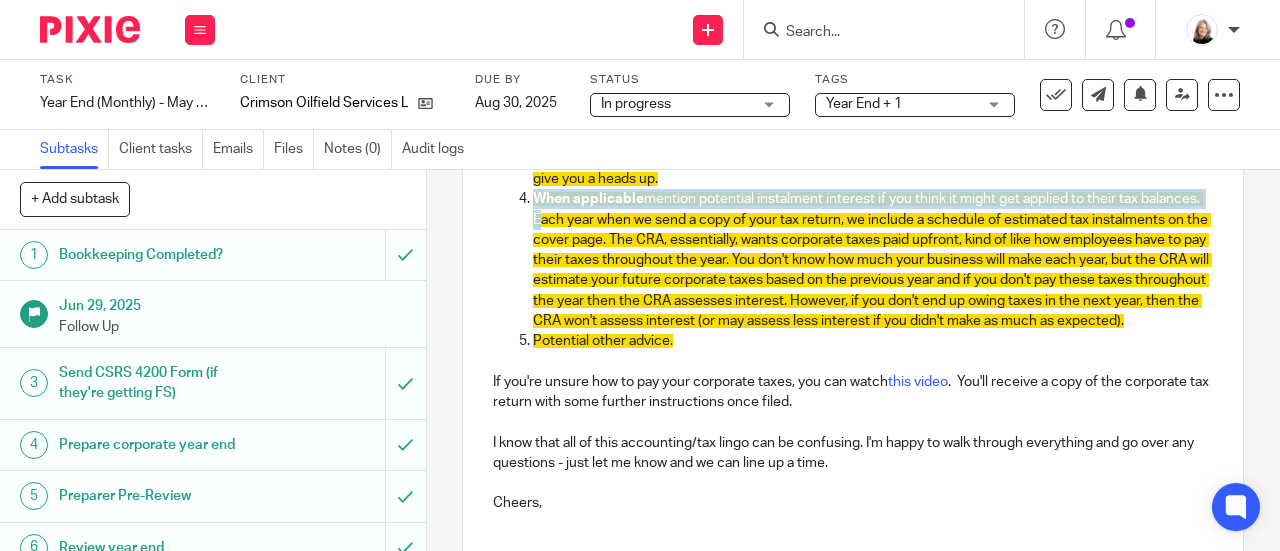 drag, startPoint x: 591, startPoint y: 239, endPoint x: 524, endPoint y: 225, distance: 68.44706 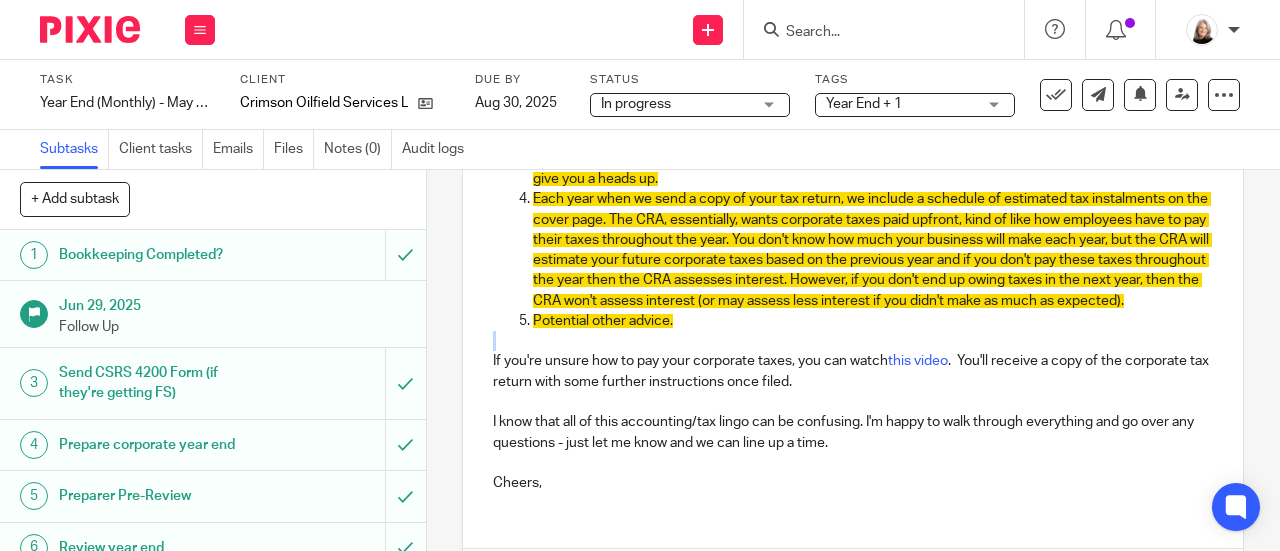 drag, startPoint x: 690, startPoint y: 369, endPoint x: 510, endPoint y: 383, distance: 180.54362 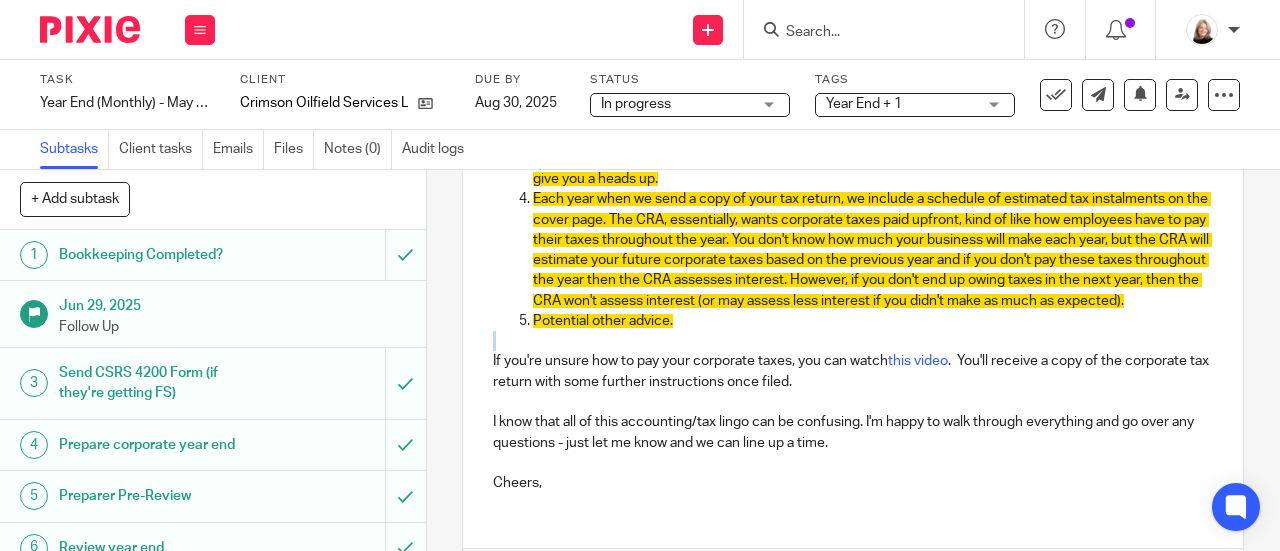 click on "Hi Skyler, We've completed your corporate year end and will send over a signing package shortly.   We'll file your corporate taxes once this has been signed, so  let us know if you want to review your corporate taxes with us before we file. See attached draft financial statements for your review - please let us know if the intended use of these financial statements has changed (i.e. if lenders or investors will now be using them). We'll be filing based on these numbers, so if anything looks off then let us know!  The following  taxes  are due August 31, 2025: $17,656 Federal Corporate Taxes  $3,924 Alberta Corporate Taxes  Comments about your year-end: Pre-tax, net of accounting adjustments, you made around  $xx We'll be filing a T5 slip for  $xx  dividends from your company to you, which will impact your  xxx  personal taxes.  This is required to clear out any withdrawals/personal purchases (shareholder draws) from your company. IF USE TAXPAY: Potential other advice. this video Cheers," at bounding box center (853, 105) 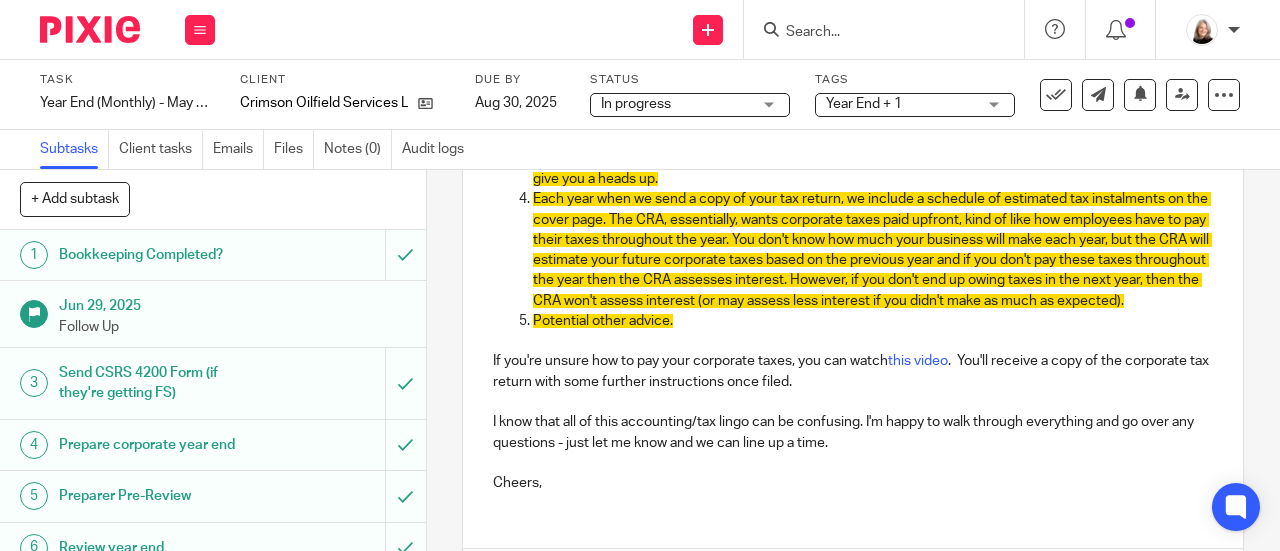 click on "Potential other advice." at bounding box center (873, 321) 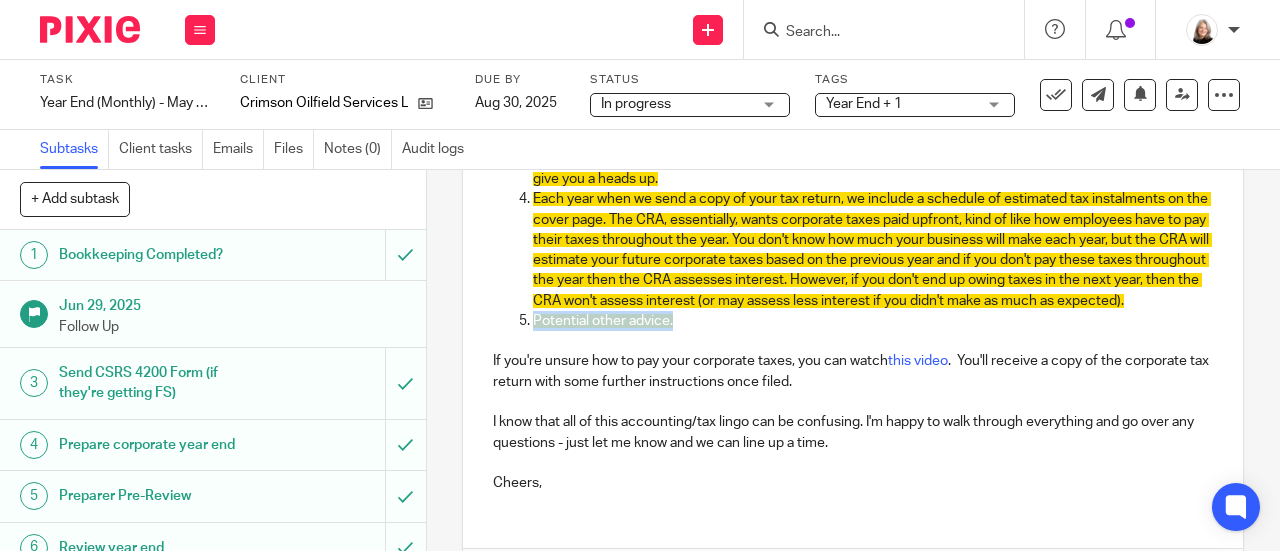 drag, startPoint x: 680, startPoint y: 365, endPoint x: 502, endPoint y: 365, distance: 178 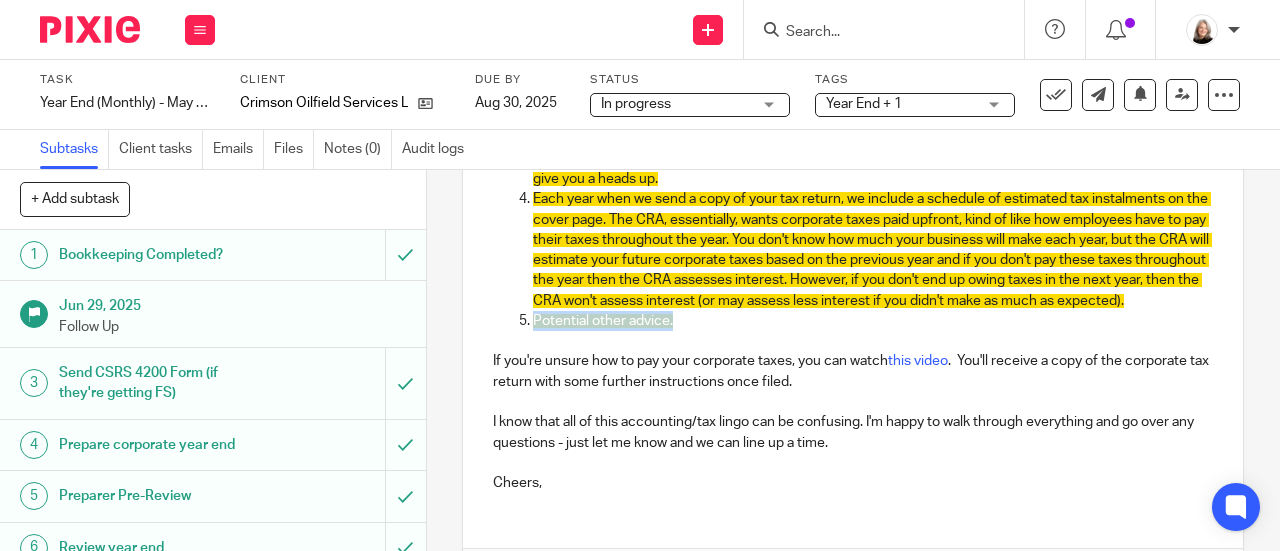 click on "Pre-tax, net of accounting adjustments, you made around  $xx  this year ($xx pre-tax earnings + $xx amortization + $xx management salaries). This is higher than last year - nice work! Hopefully you're happy with how everything is going. -OR- This is lower than last year, but still pretty decent. Looks like $xx expenses went up. We'll see what next year brings :). We'll be filing a T5 slip for  $xx  dividends from your company to you, which will impact your  xxx  personal taxes.  This is required to clear out any withdrawals/personal purchases (shareholder draws) from your company. IF USE TAXPAY:  Your bookkeeper will set up your tax payments and tax instalments for the upcoming year and give you a heads up. Potential other advice." at bounding box center (853, 179) 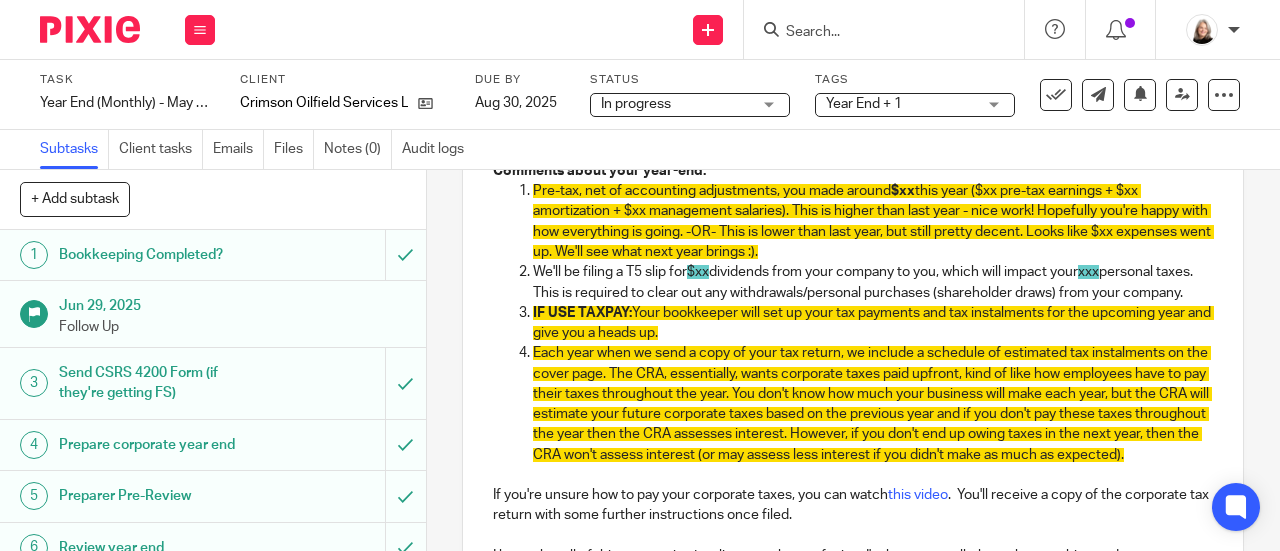 scroll, scrollTop: 494, scrollLeft: 0, axis: vertical 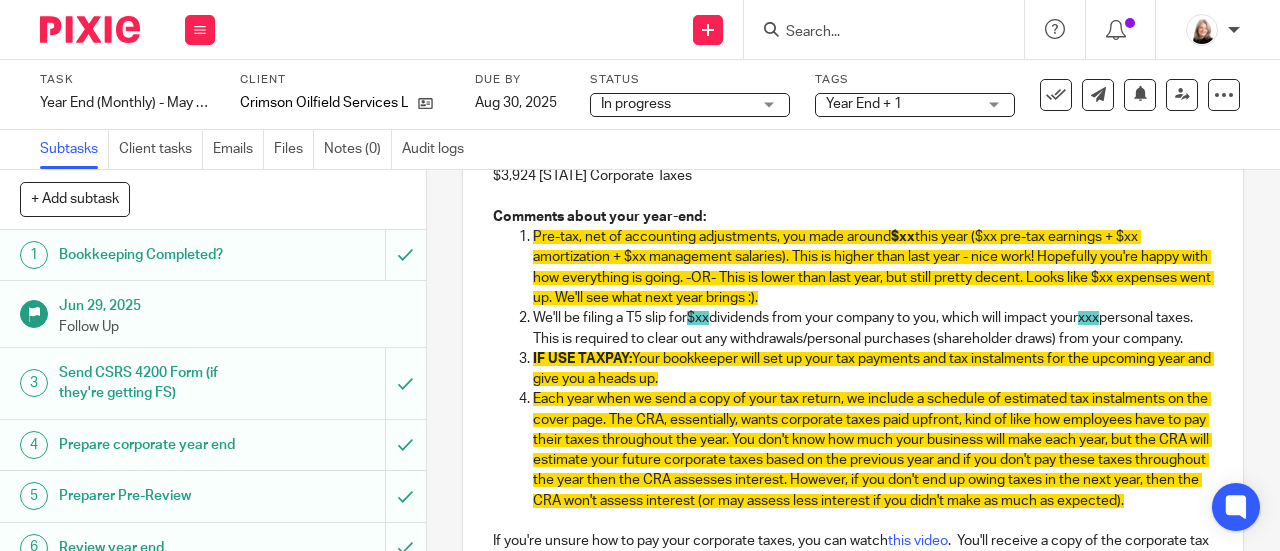click on "We'll be filing a T5 slip for  $xx  dividends from your company to you, which will impact your  xxx  personal taxes.  This is required to clear out any withdrawals/personal purchases (shareholder draws) from your company." at bounding box center [873, 328] 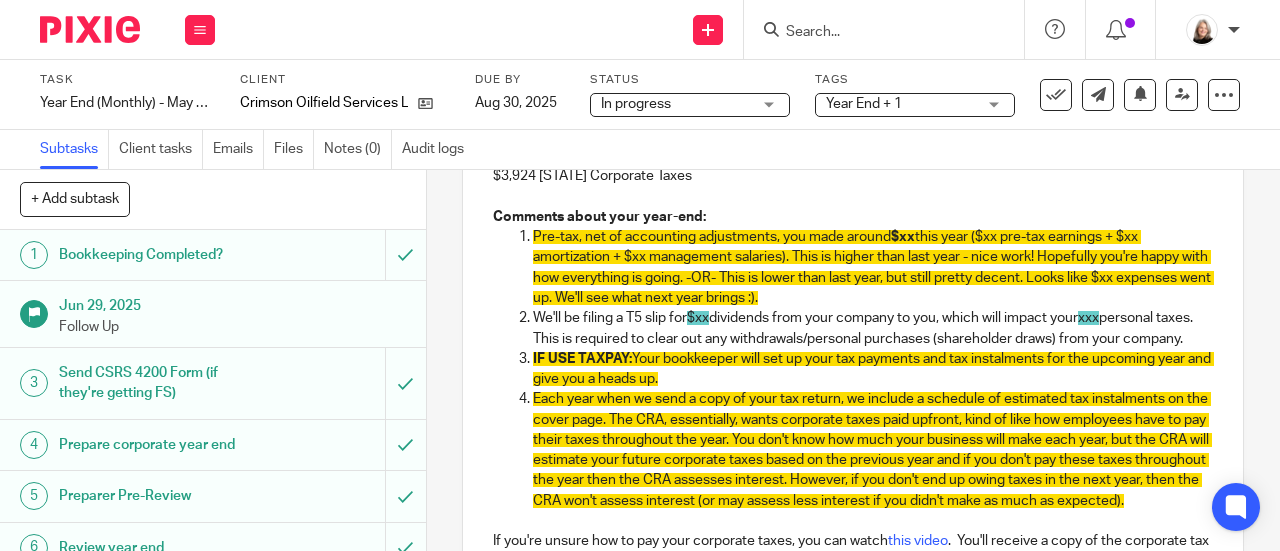 drag, startPoint x: 710, startPoint y: 324, endPoint x: 721, endPoint y: 287, distance: 38.600517 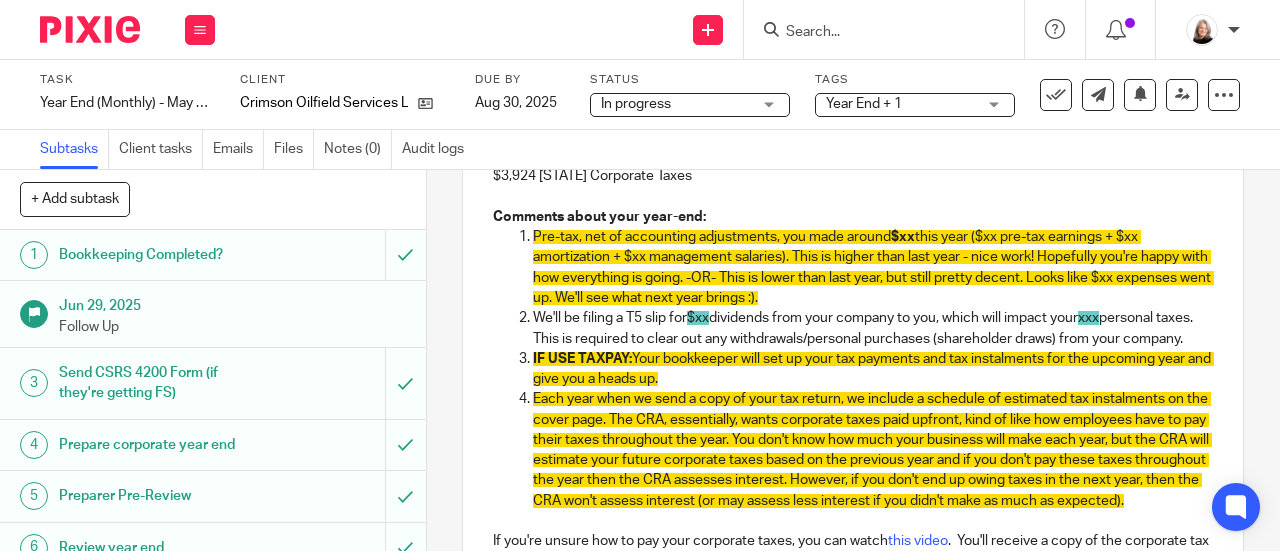 click on "$xx" at bounding box center (698, 318) 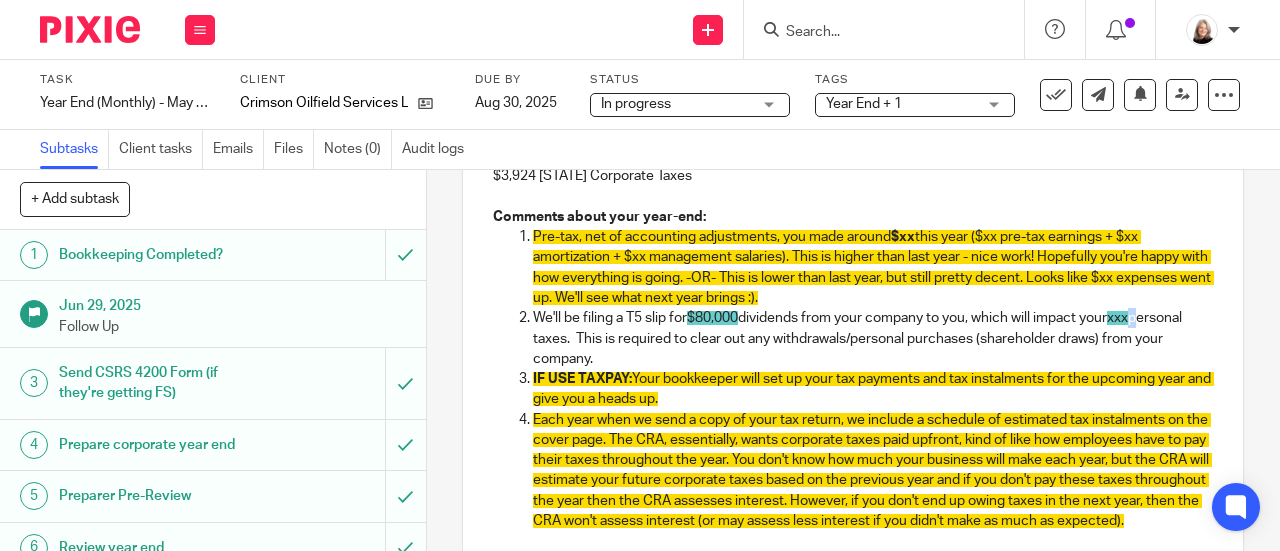 click on "We'll be filing a T5 slip for  $80,000  dividends from your company to you, which will impact your  xxx  personal taxes.  This is required to clear out any withdrawals/personal purchases (shareholder draws) from your company." at bounding box center (873, 338) 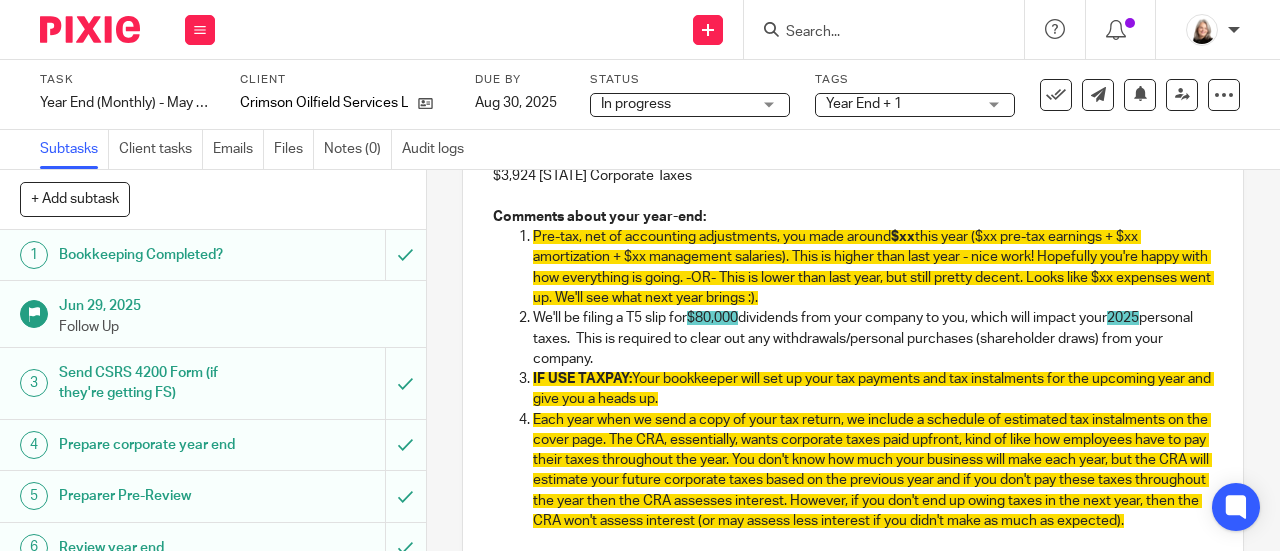 click on "We'll be filing a T5 slip for  $80,000  dividends from your company to you, which will impact your  2025  personal taxes.  This is required to clear out any withdrawals/personal purchases (shareholder draws) from your company." at bounding box center [873, 338] 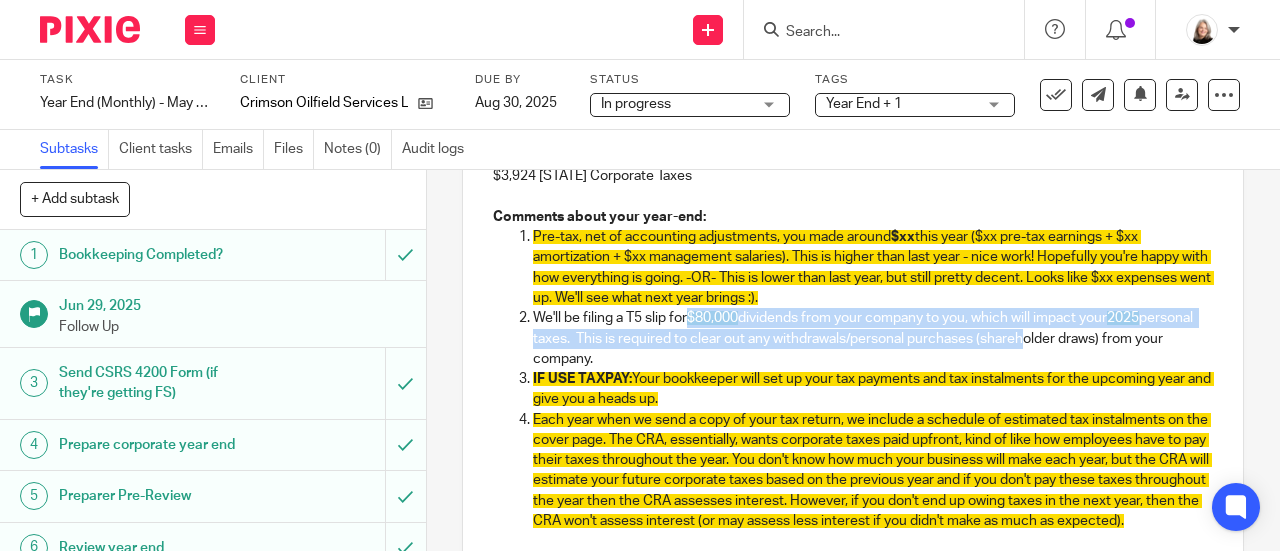 drag, startPoint x: 682, startPoint y: 323, endPoint x: 1082, endPoint y: 351, distance: 400.9788 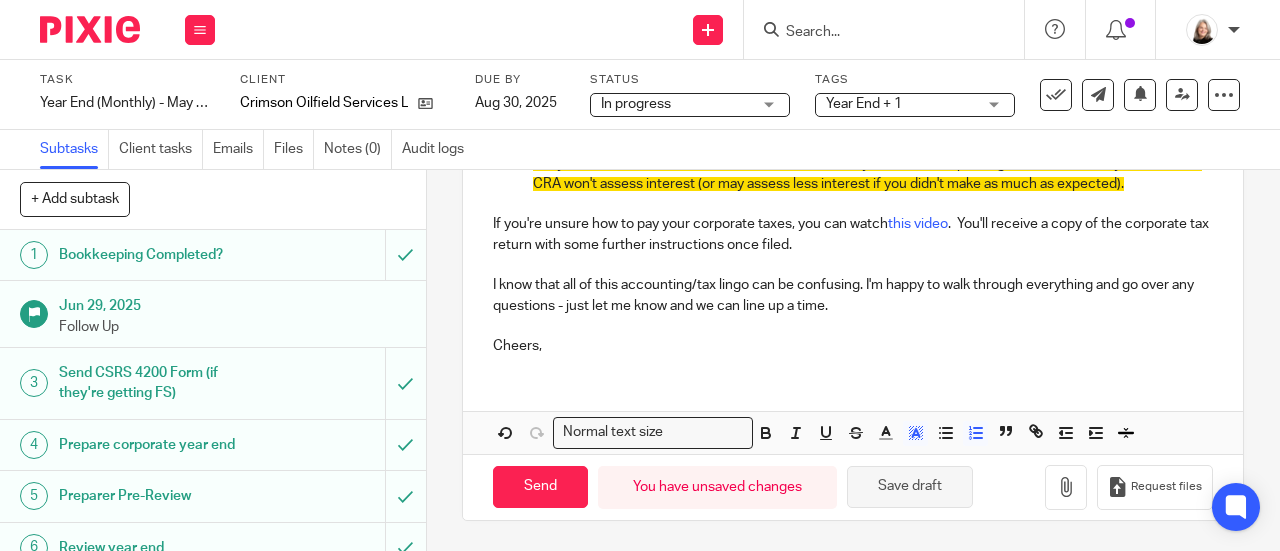 scroll, scrollTop: 854, scrollLeft: 0, axis: vertical 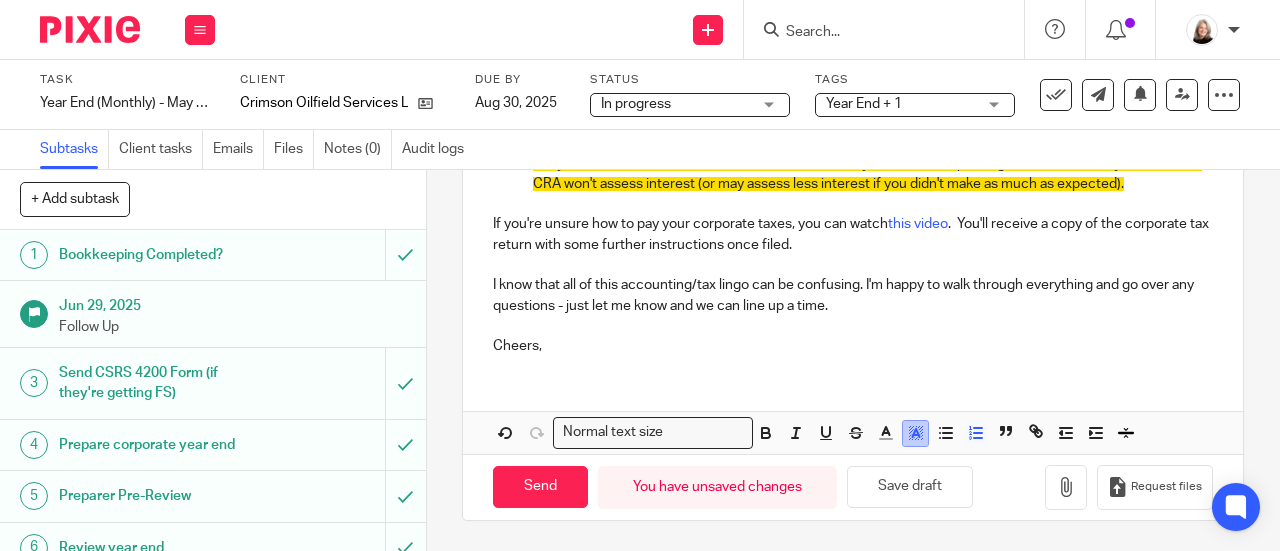 click 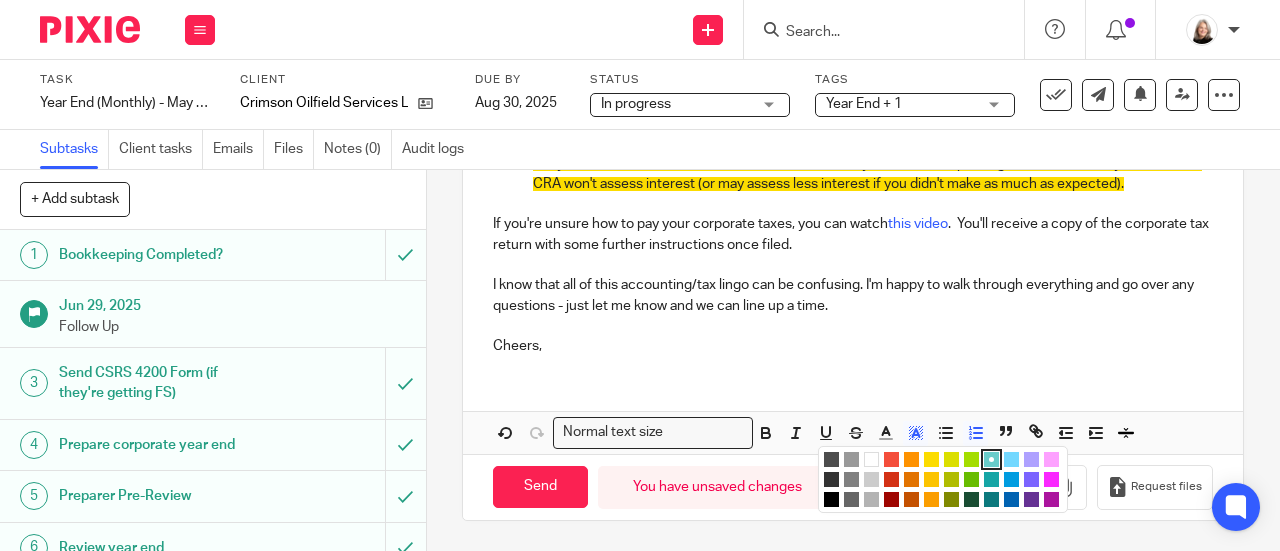 click at bounding box center (871, 459) 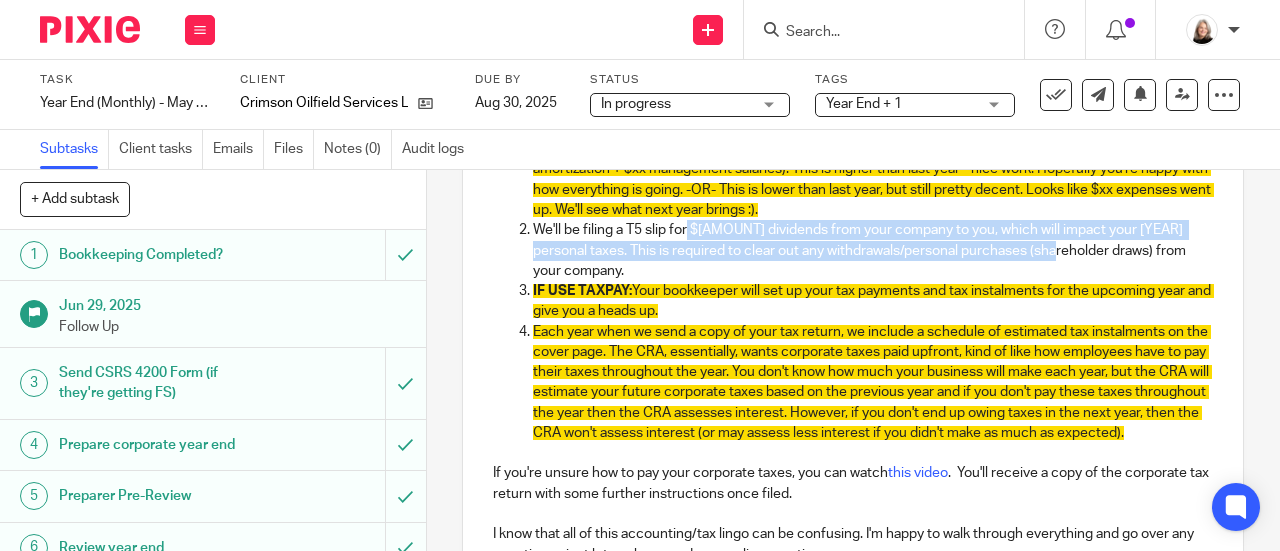 scroll, scrollTop: 554, scrollLeft: 0, axis: vertical 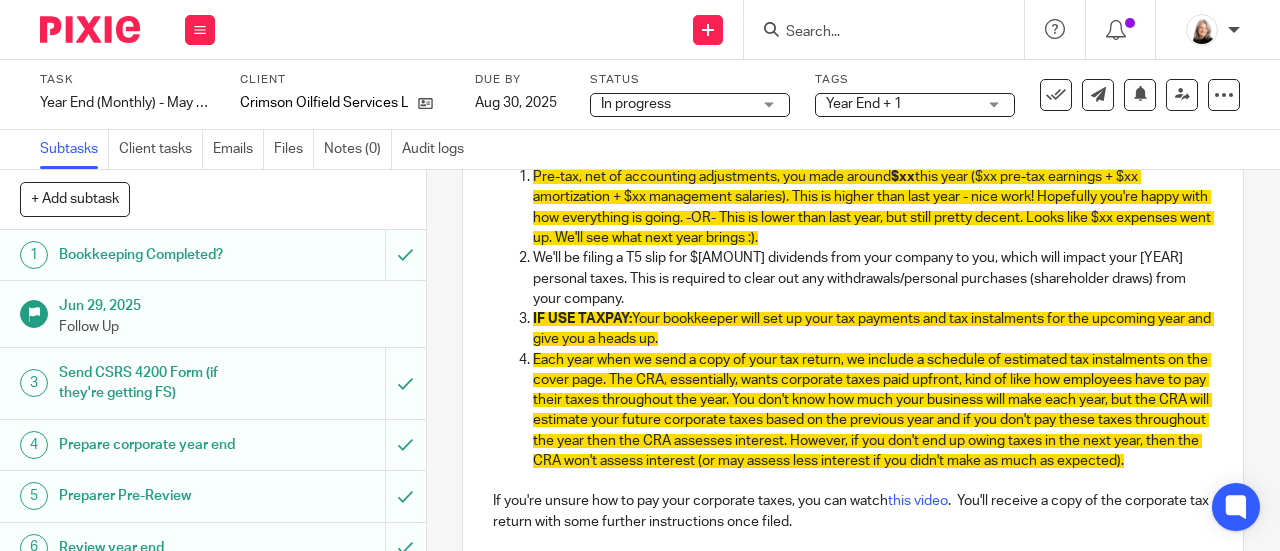 click on "We'll be filing a T5 slip for $80,000 dividends from your company to you, which will impact your 2025 personal taxes.  This is required to clear out any withdrawals/personal purchases (shareholder draws) from your company." at bounding box center [873, 278] 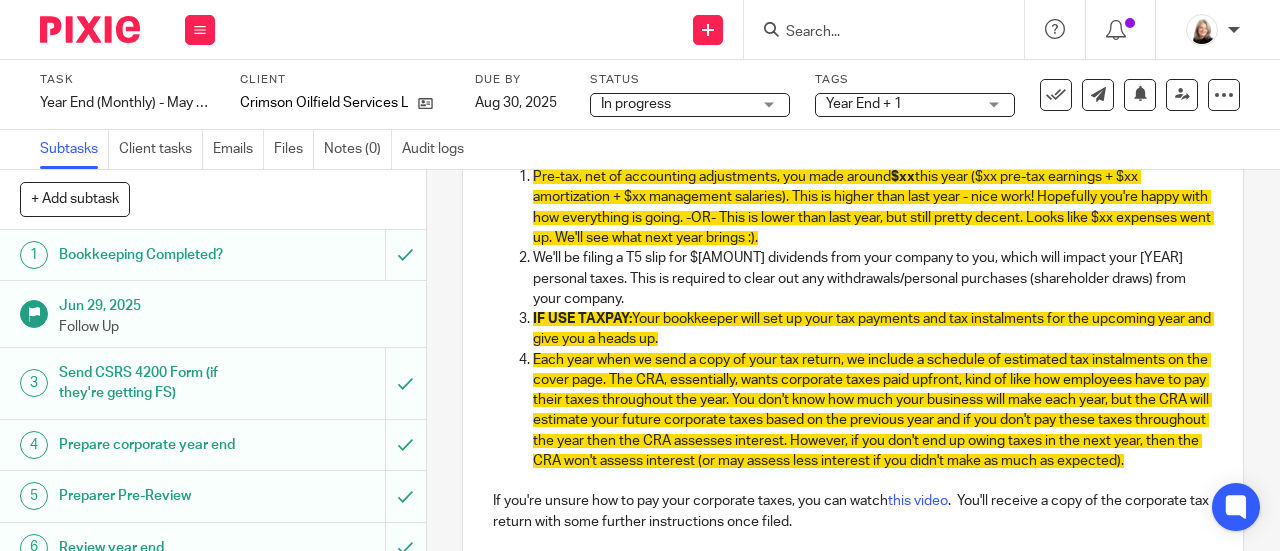 click on "We'll be filing a T5 slip for $80,000 dividends from your company to you, which will impact your 2025 personal taxes.  This is required to clear out any withdrawals/personal purchases (shareholder draws) from your company." at bounding box center [873, 278] 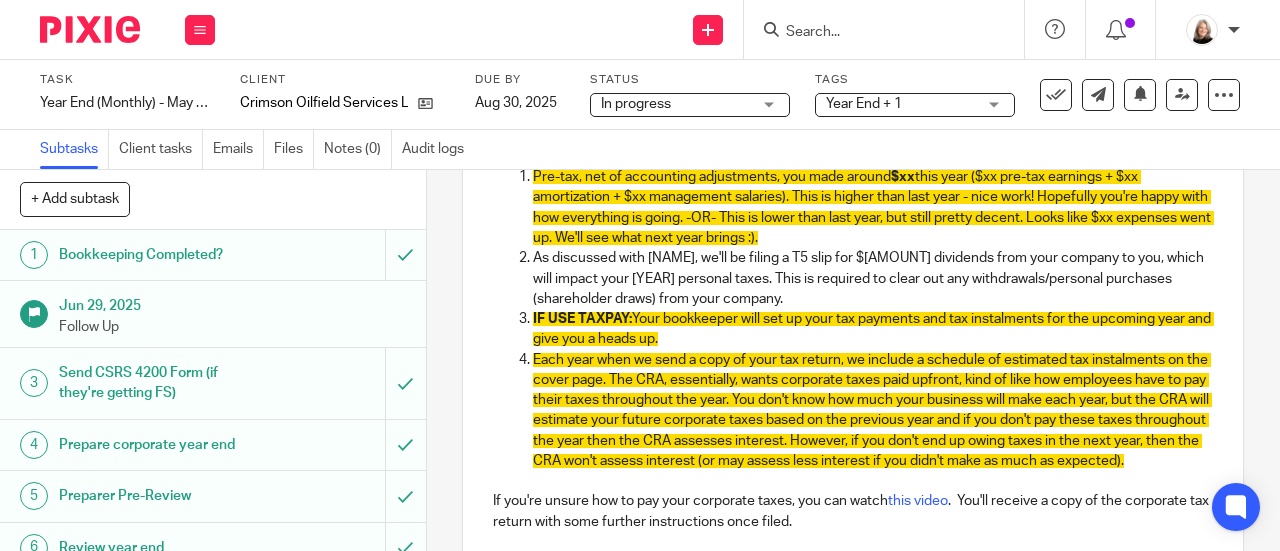 click on "As discussed with Jayde, we'll be filing a T5 slip for $80,000 dividends from your company to you, which will impact your 2025 personal taxes.  This is required to clear out any withdrawals/personal purchases (shareholder draws) from your company." at bounding box center (873, 278) 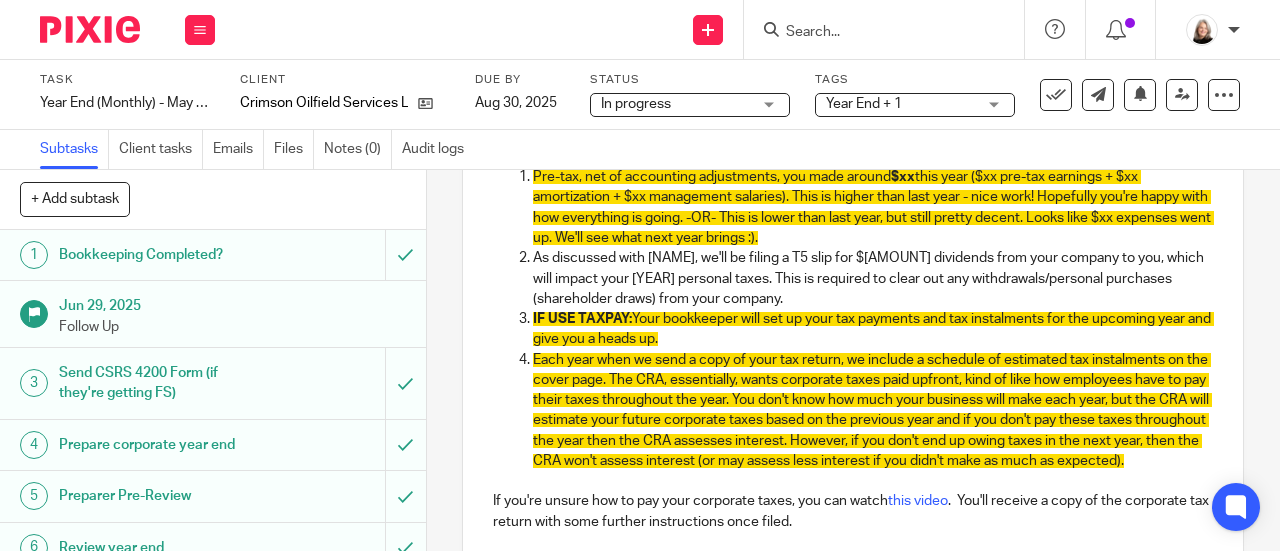 click on "IF USE TAXPAY:  Your bookkeeper will set up your tax payments and tax instalments for the upcoming year and give you a heads up." at bounding box center (873, 329) 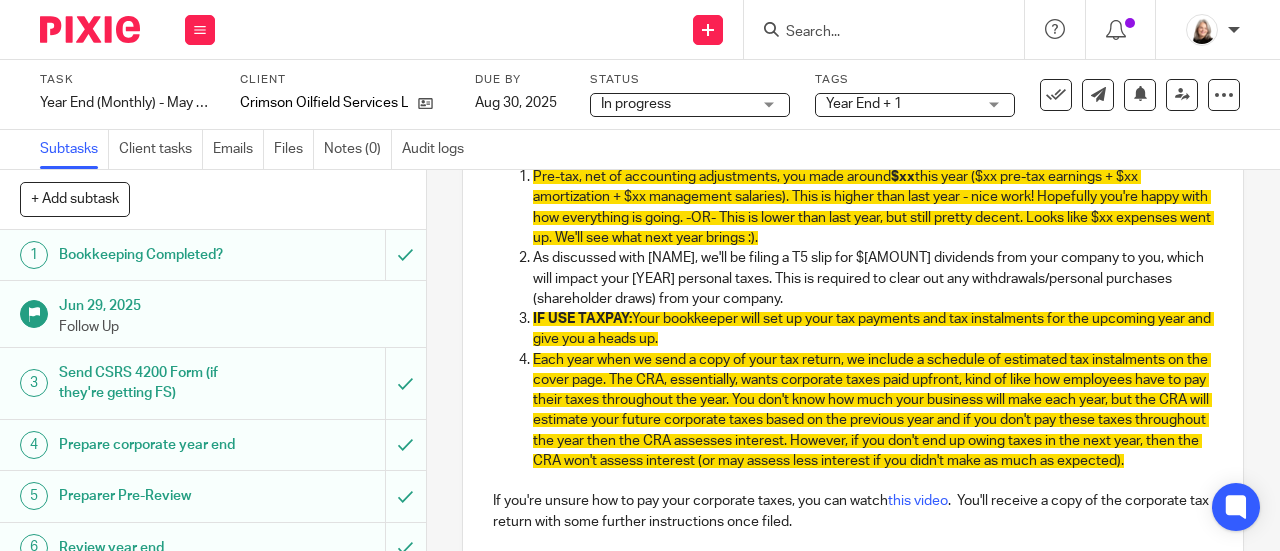 click on "As discussed with Jayde, we'll be filing a T5 slip for $80,000 dividends from your company to you, which will impact your 2025 personal taxes.  This is required to clear out any withdrawals/personal purchases (shareholder draws) from your company." at bounding box center (873, 278) 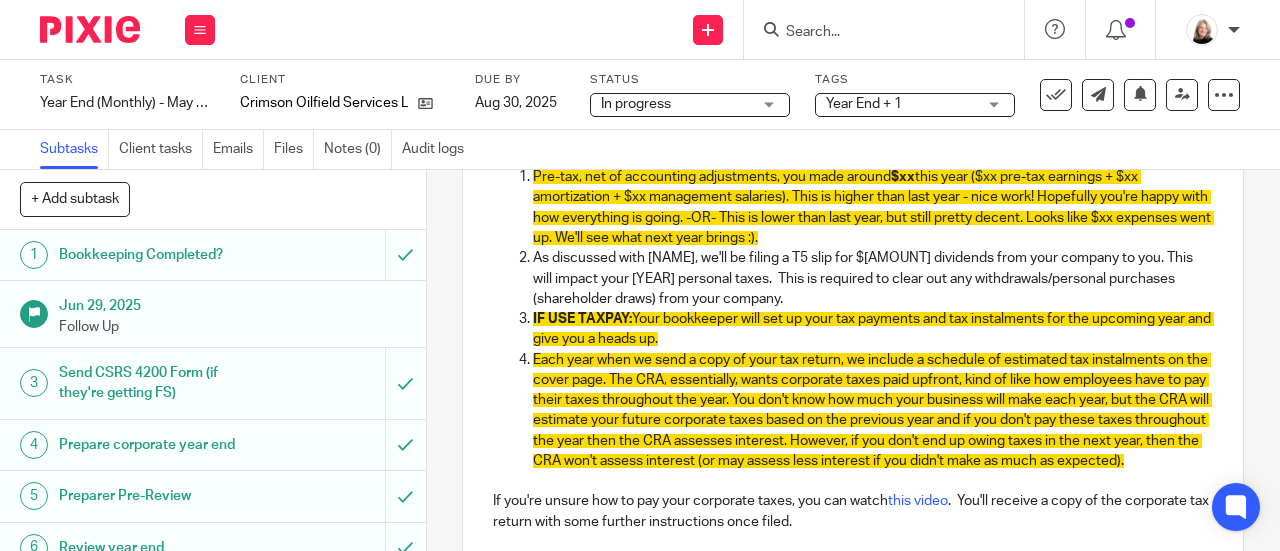 click on "As discussed with Jayde, we'll be filing a T5 slip for $80,000 dividends from your company to you. This will impact your 2025 personal taxes.  This is required to clear out any withdrawals/personal purchases (shareholder draws) from your company." at bounding box center (873, 278) 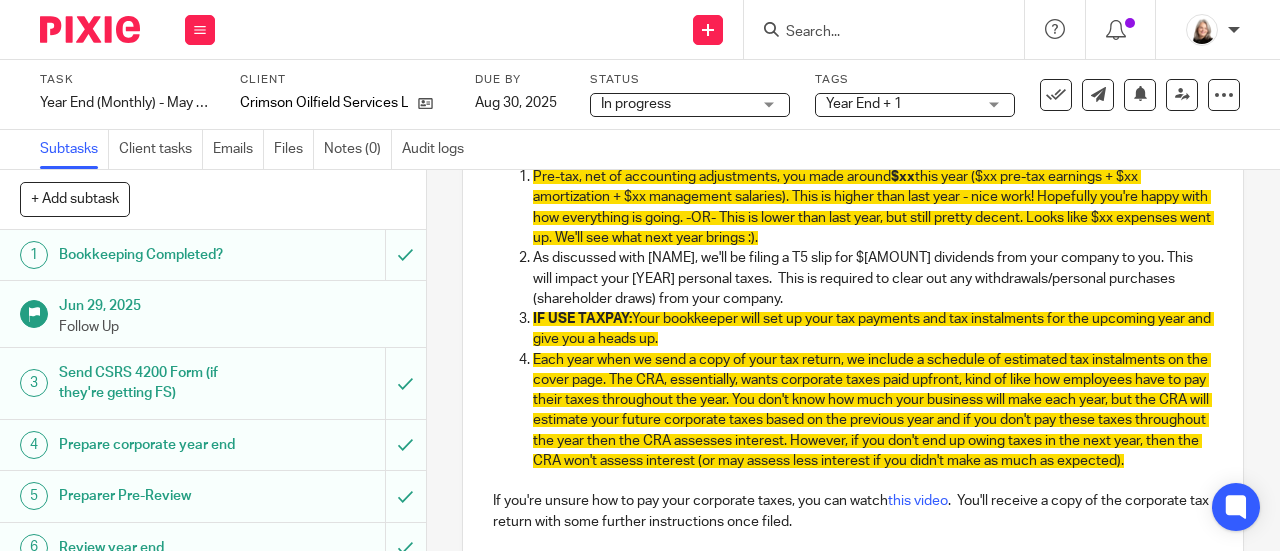 click on "As discussed with Jayde, we'll be filing a T5 slip for $80,000 dividends from your company to you. This will impact your 2025 personal taxes.  This is required to clear out any withdrawals/personal purchases (shareholder draws) from your company." at bounding box center (873, 278) 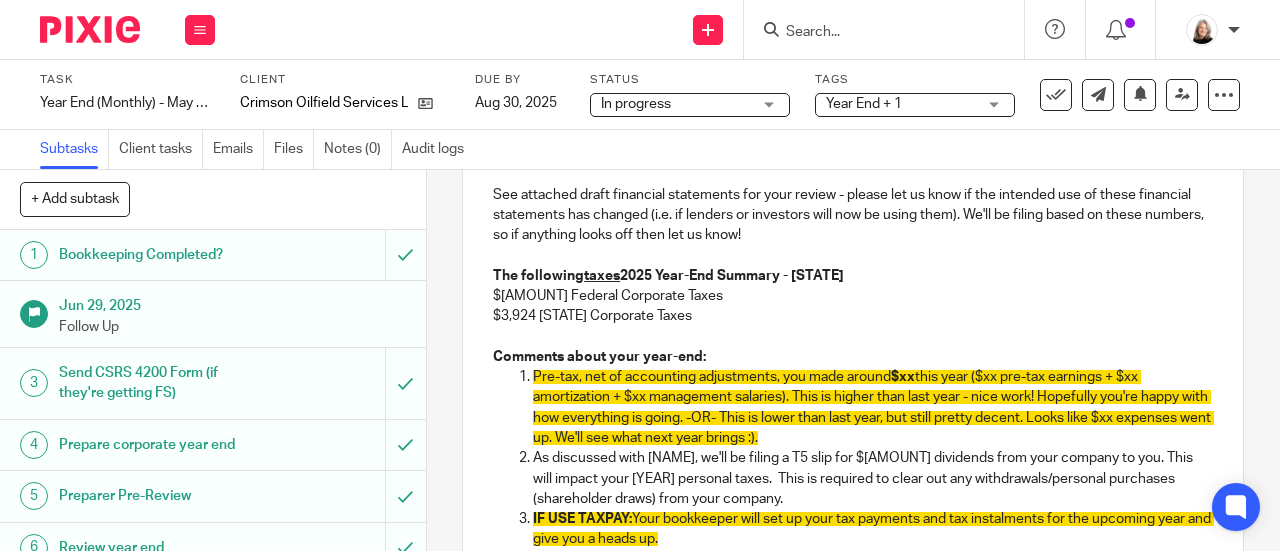scroll, scrollTop: 454, scrollLeft: 0, axis: vertical 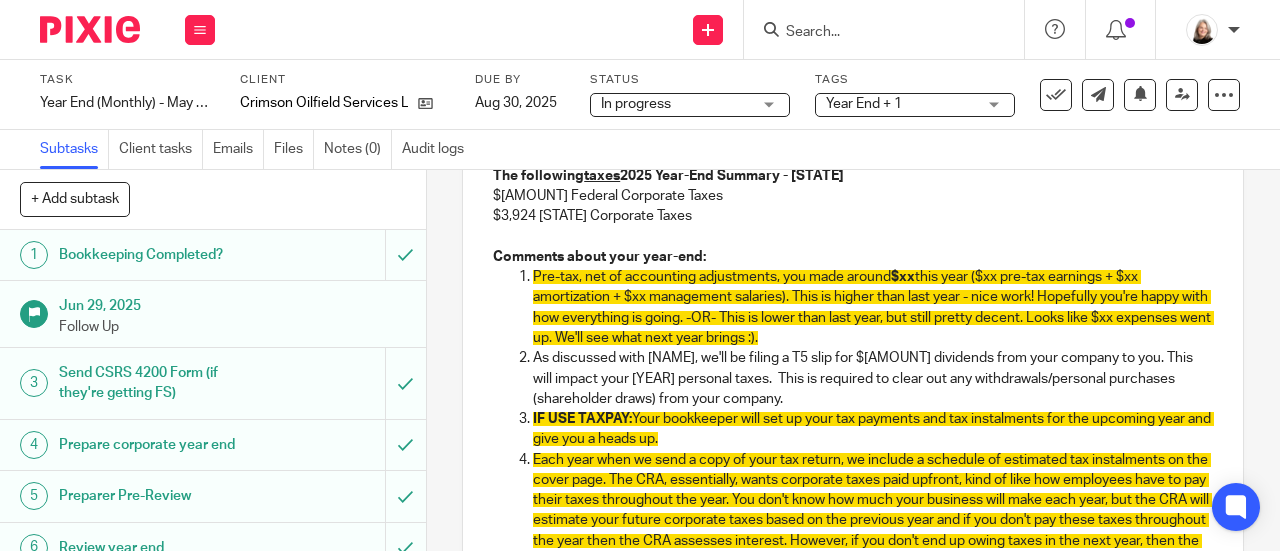 drag, startPoint x: 714, startPoint y: 337, endPoint x: 718, endPoint y: 327, distance: 10.770329 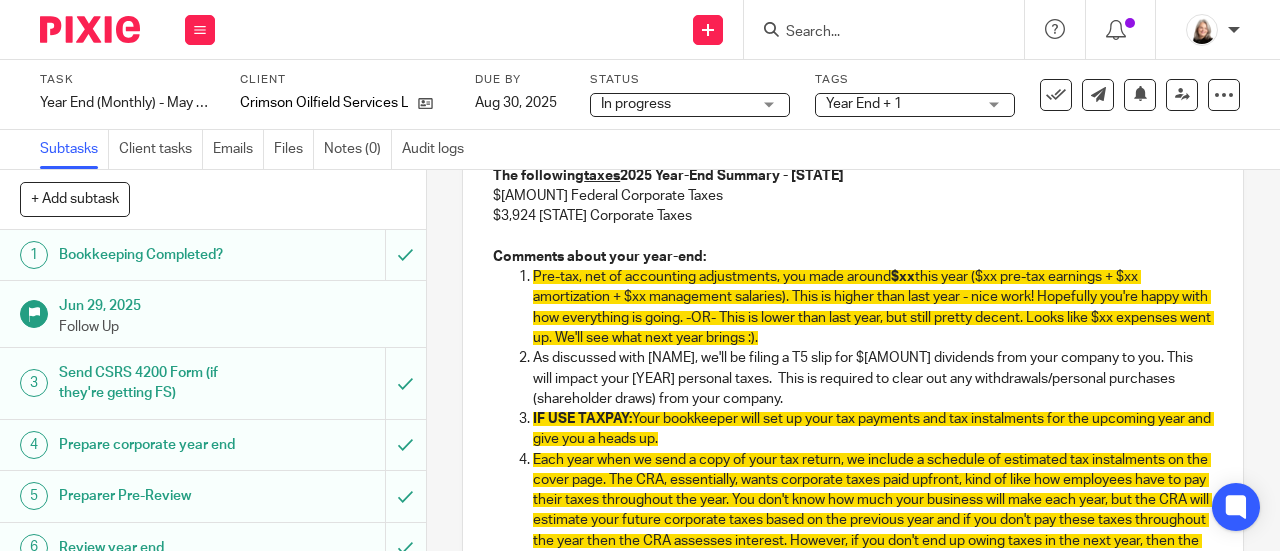 click on "this year ($xx pre-tax earnings + $xx amortization + $xx management salaries). This is higher than last year - nice work! Hopefully you're happy with how everything is going. -OR- This is lower than last year, but still pretty decent. Looks like $xx expenses went up. We'll see what next year brings :)." at bounding box center [873, 307] 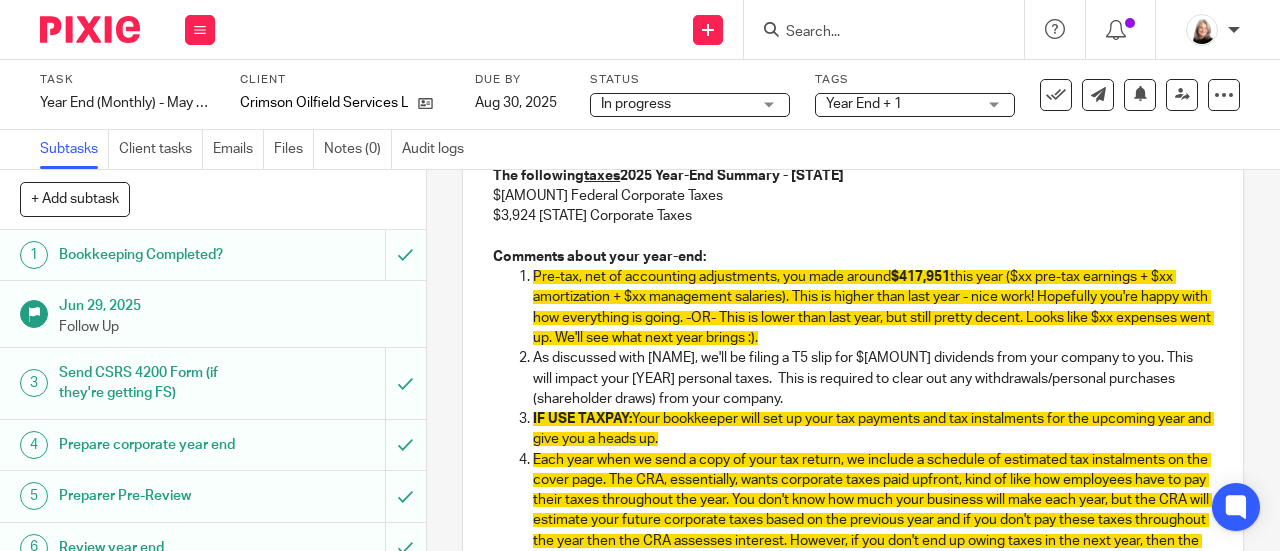 click on "this year ($xx pre-tax earnings + $xx amortization + $xx management salaries). This is higher than last year - nice work! Hopefully you're happy with how everything is going. -OR- This is lower than last year, but still pretty decent. Looks like $xx expenses went up. We'll see what next year brings :)." at bounding box center [873, 307] 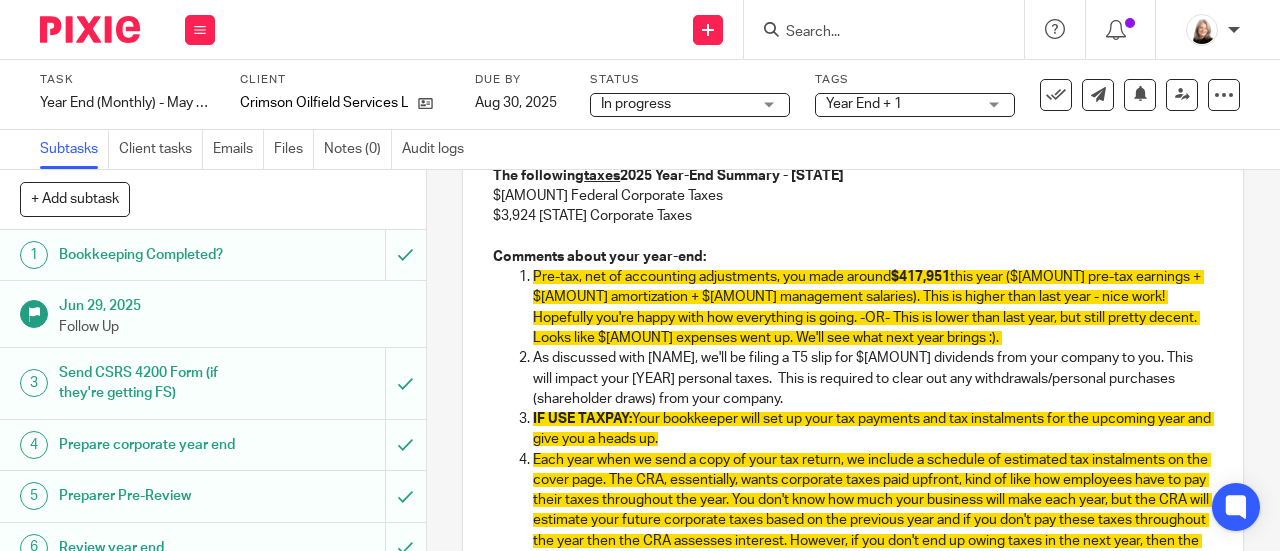 click on "this year ($198,715 pre-tax earnings + $xx amortization + $xx management salaries). This is higher than last year - nice work! Hopefully you're happy with how everything is going. -OR- This is lower than last year, but still pretty decent. Looks like $xx expenses went up. We'll see what next year brings :)." at bounding box center [868, 307] 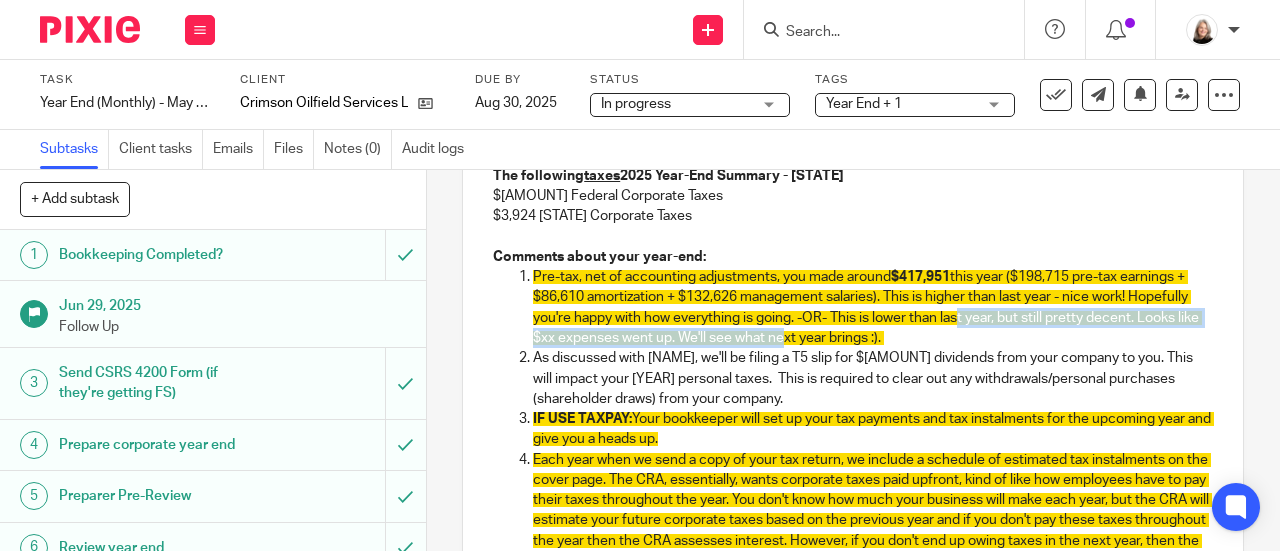 drag, startPoint x: 1014, startPoint y: 331, endPoint x: 888, endPoint y: 339, distance: 126.253716 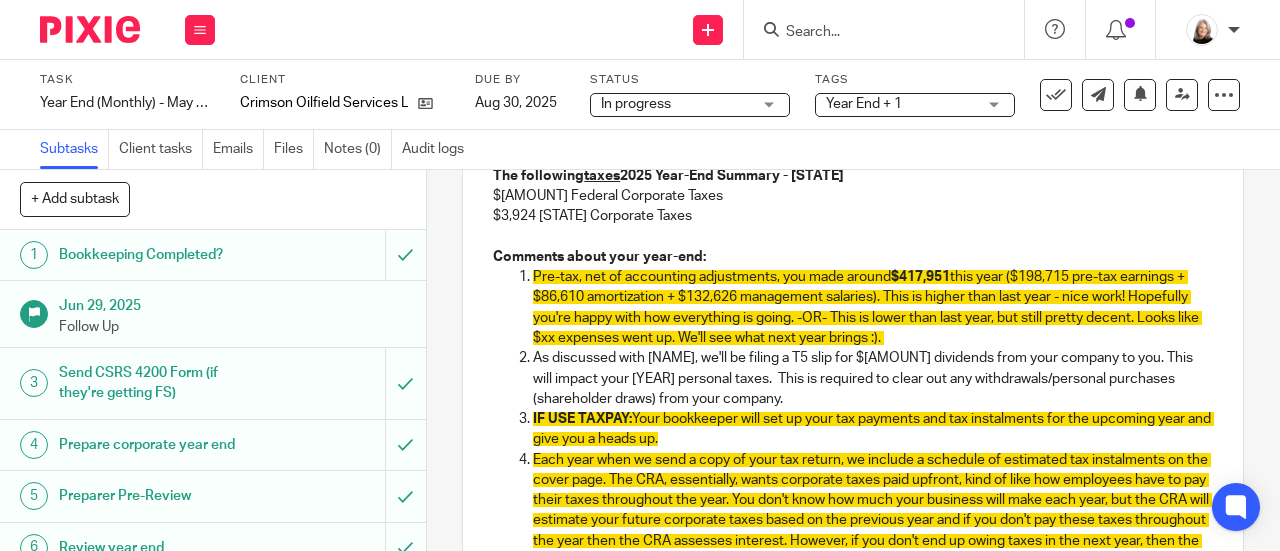 click on "As discussed with Jayde, we'll be filing a T5 slip for $80,000 dividends from your company to you. This will impact your 2025 personal taxes.  This is required to clear out any withdrawals/personal purchases (shareholder draws) from your company." at bounding box center (873, 378) 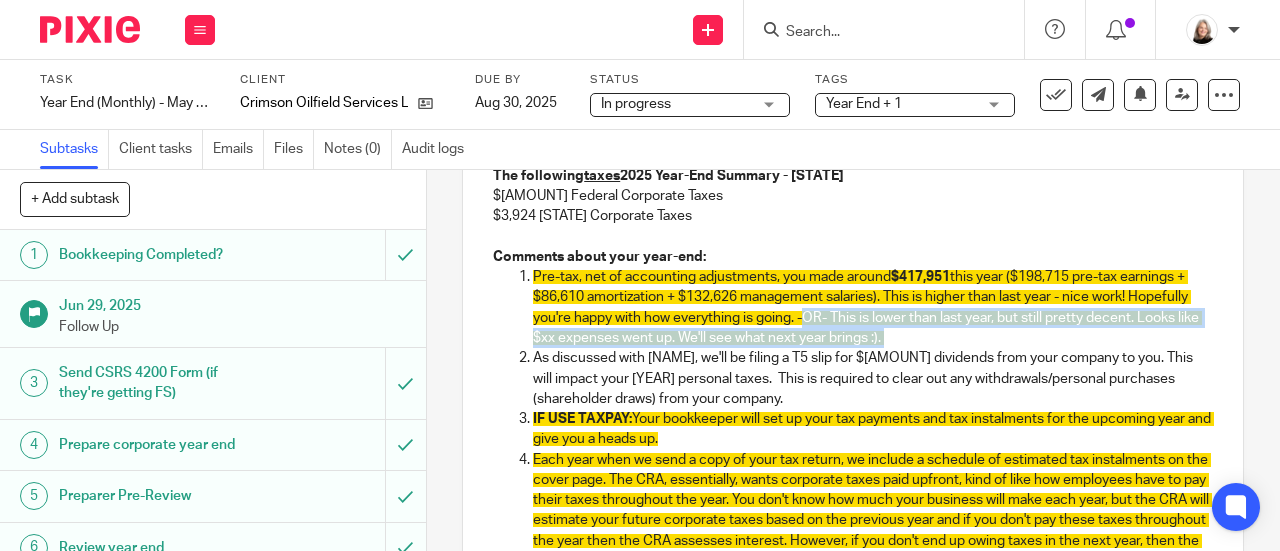 drag, startPoint x: 1038, startPoint y: 345, endPoint x: 860, endPoint y: 330, distance: 178.6309 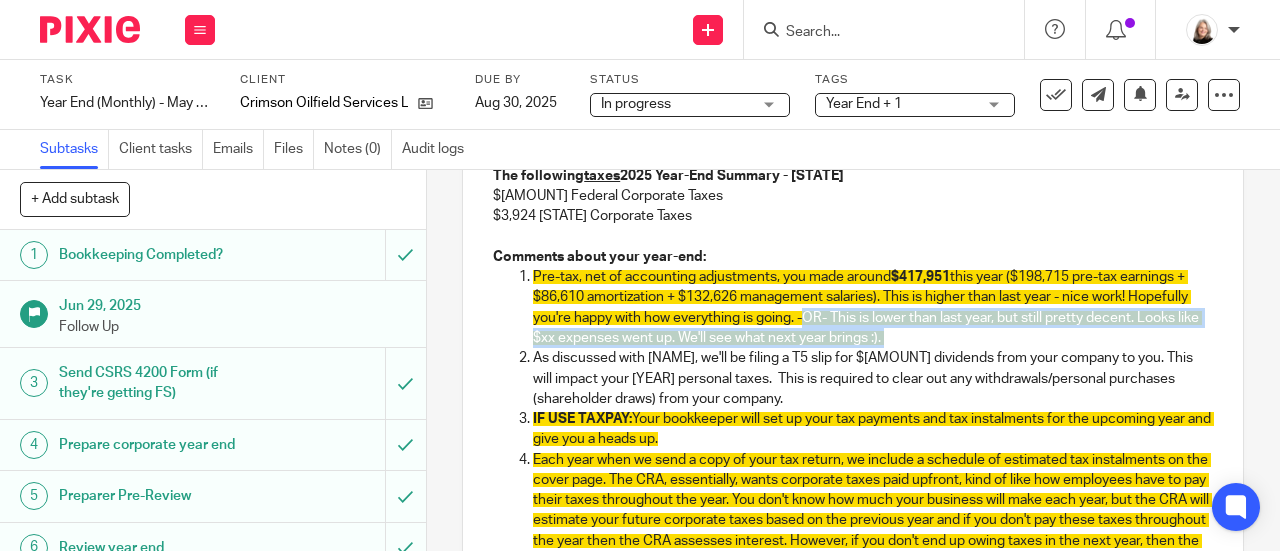 click on "Pre-tax, net of accounting adjustments, you made around  $417,951  this year ($198,715 pre-tax earnings + $86,610 amortization + $132,626 management salaries). This is higher than last year - nice work! Hopefully you're happy with how everything is going. -OR- This is lower than last year, but still pretty decent. Looks like $xx expenses went up. We'll see what next year brings :)." at bounding box center (873, 307) 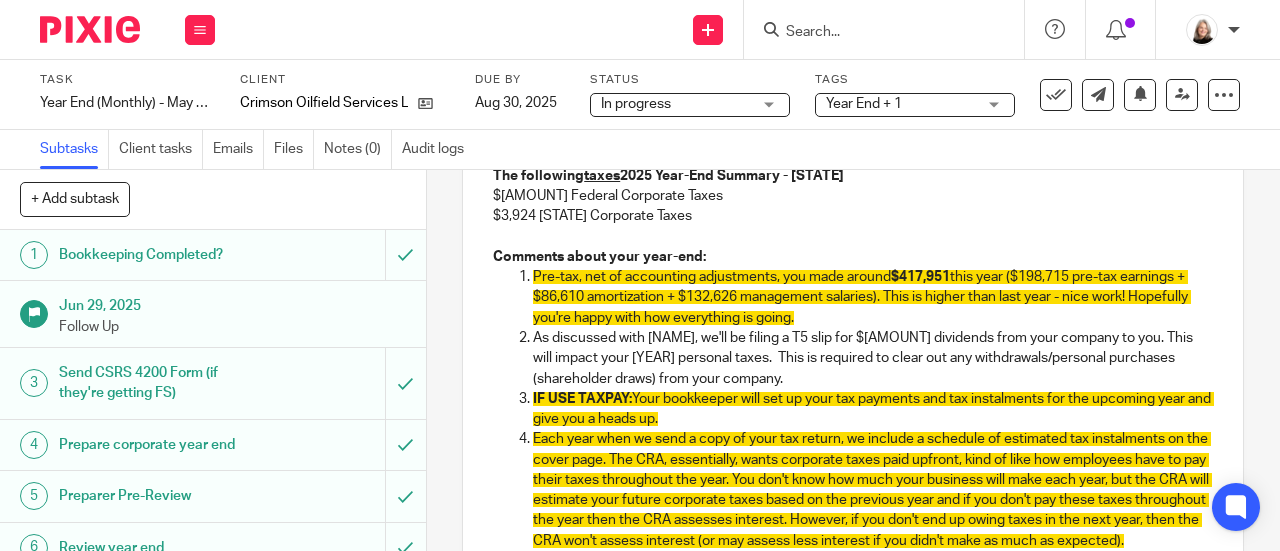 drag, startPoint x: 869, startPoint y: 327, endPoint x: 470, endPoint y: 277, distance: 402.12064 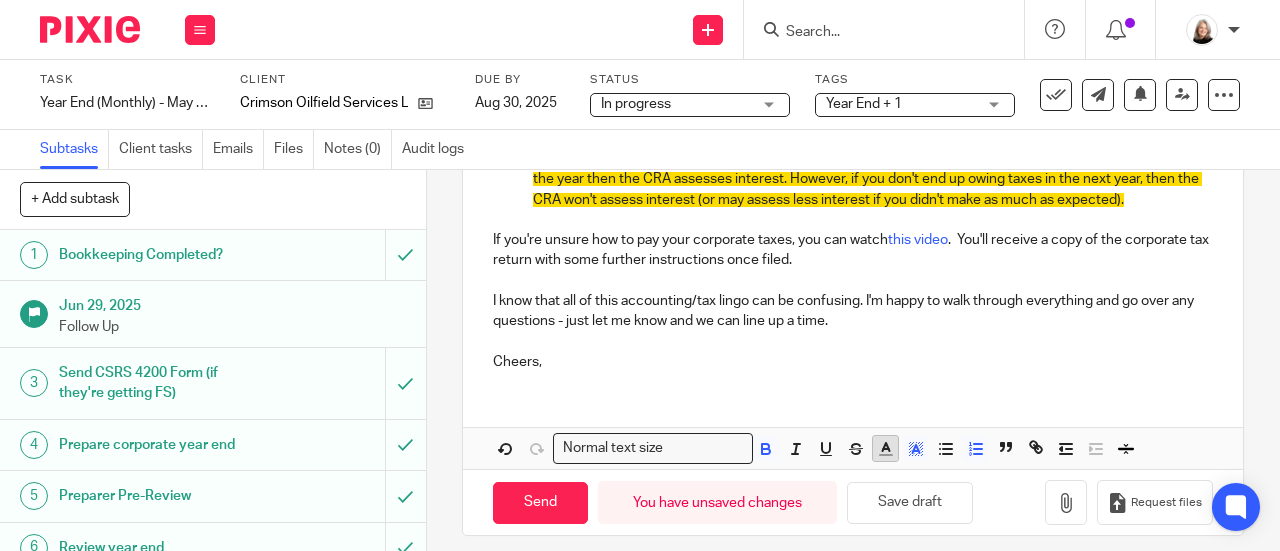 scroll, scrollTop: 834, scrollLeft: 0, axis: vertical 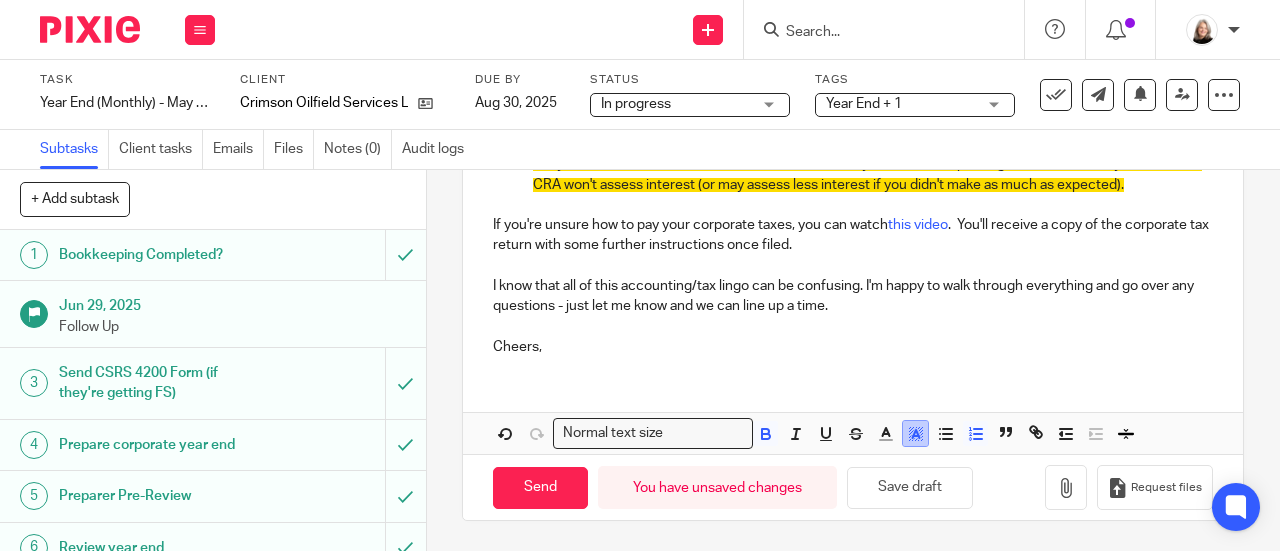 click 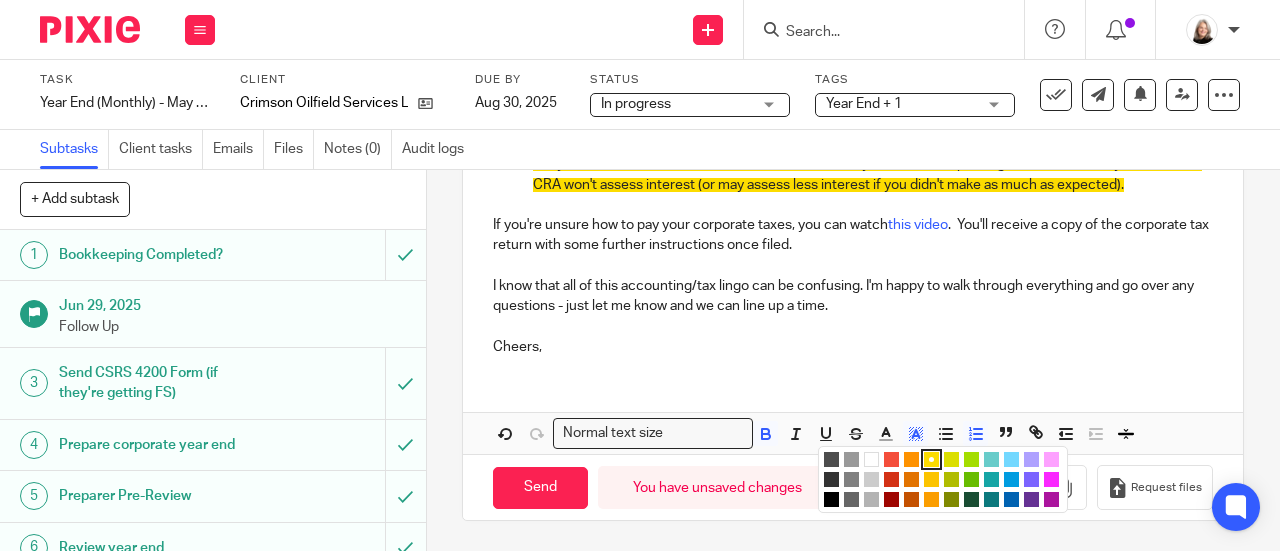 click at bounding box center [871, 459] 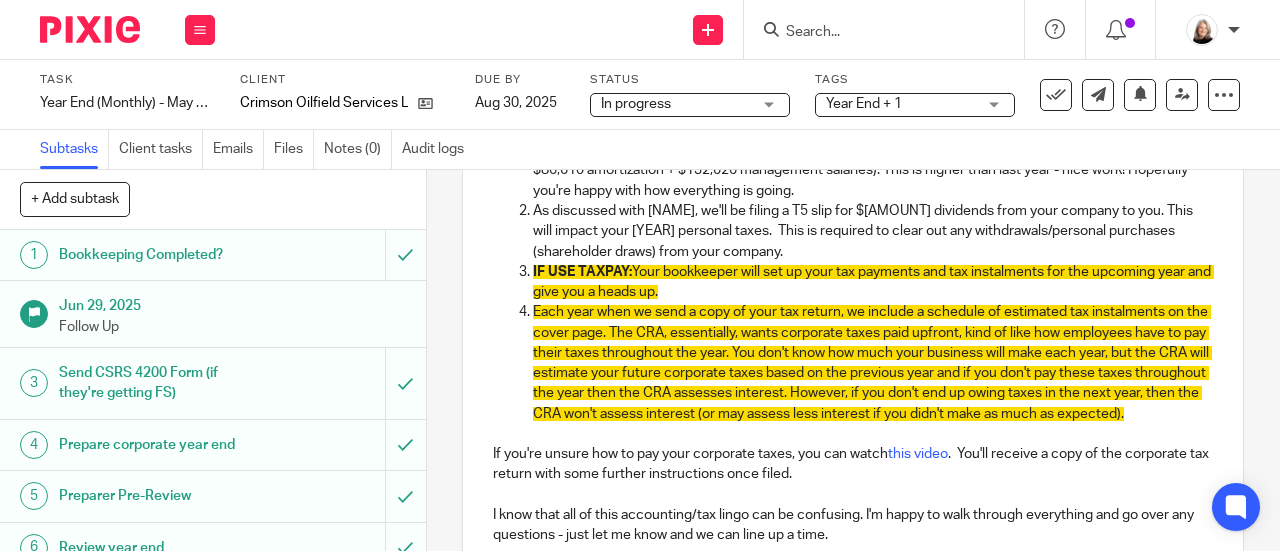 scroll, scrollTop: 534, scrollLeft: 0, axis: vertical 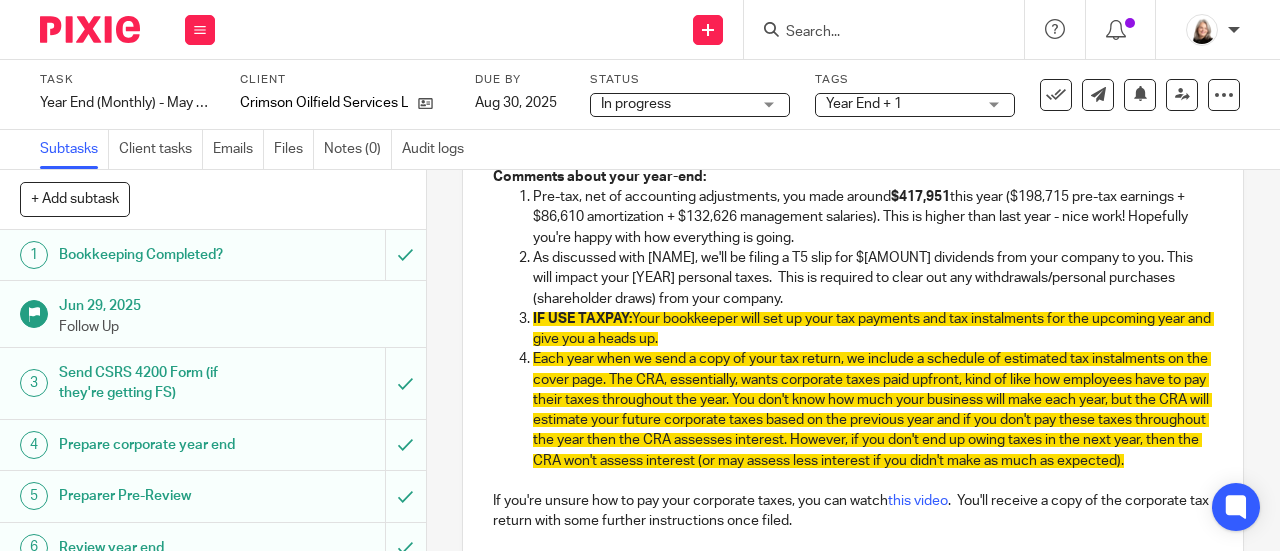 click on "Each year when we send a copy of your tax return, we include a schedule of estimated tax instalments on the cover page. The CRA, essentially, wants corporate taxes paid upfront, kind of like how employees have to pay their taxes throughout the year. You don't know how much your business will make each year, but the CRA will estimate your future corporate taxes based on the previous year and if you don't pay these taxes throughout the year then the CRA assesses interest. However, if you don't end up owing taxes in the next year, then the CRA won't assess interest (or may assess less interest if you didn't make as much as expected)." at bounding box center [872, 409] 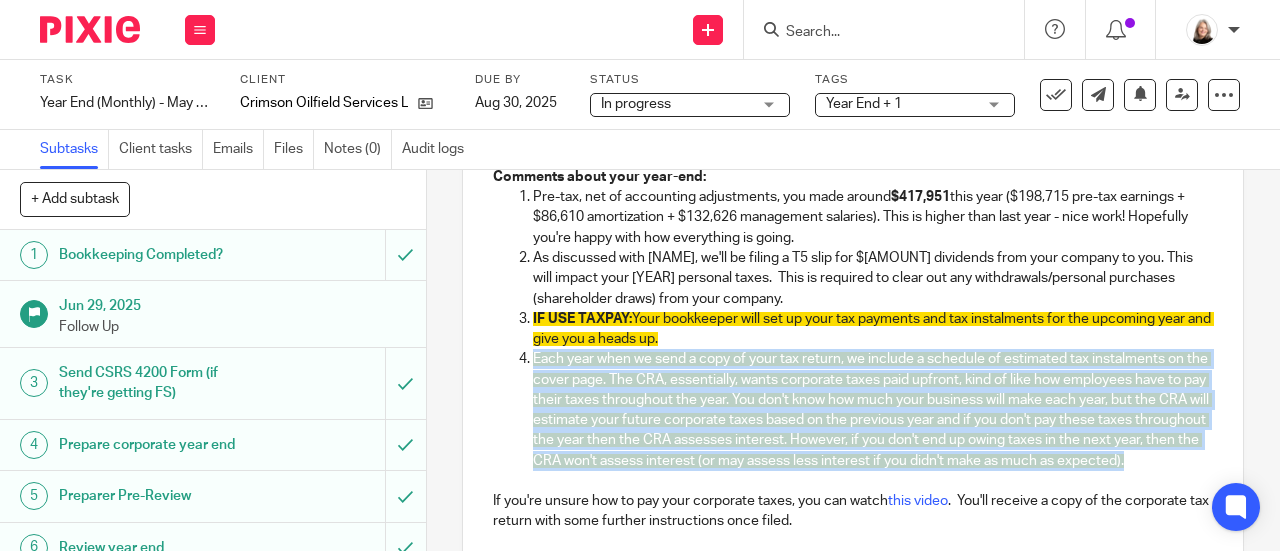 drag, startPoint x: 698, startPoint y: 491, endPoint x: 513, endPoint y: 370, distance: 221.05655 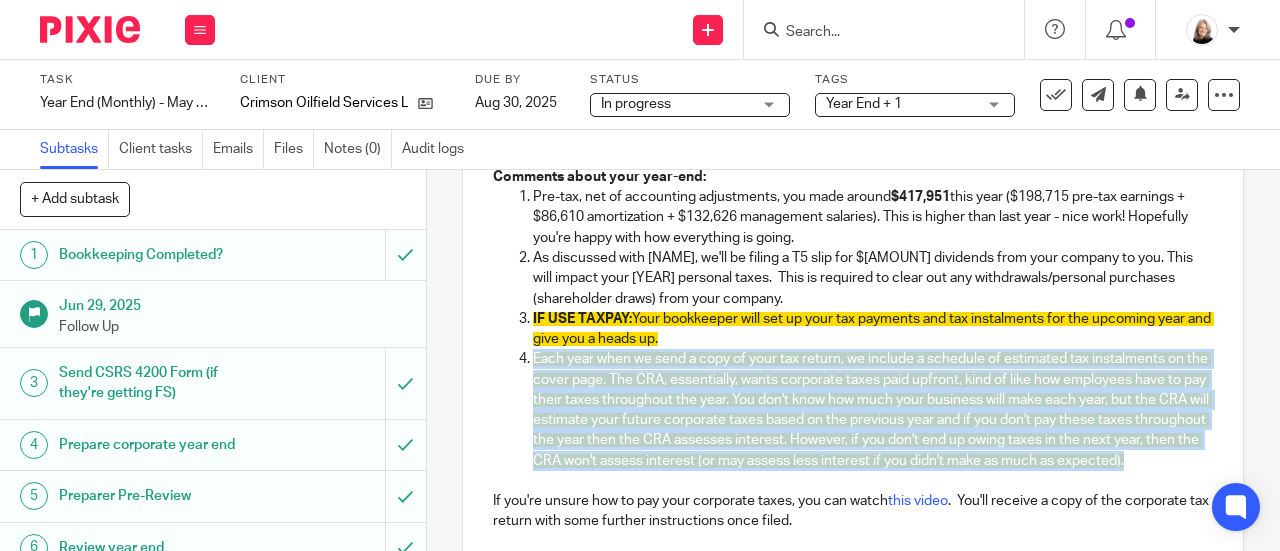 click on "Each year when we send a copy of your tax return, we include a schedule of estimated tax instalments on the cover page. The CRA, essentially, wants corporate taxes paid upfront, kind of like how employees have to pay their taxes throughout the year. You don't know how much your business will make each year, but the CRA will estimate your future corporate taxes based on the previous year and if you don't pay these taxes throughout the year then the CRA assesses interest. However, if you don't end up owing taxes in the next year, then the CRA won't assess interest (or may assess less interest if you didn't make as much as expected)." at bounding box center [873, 410] 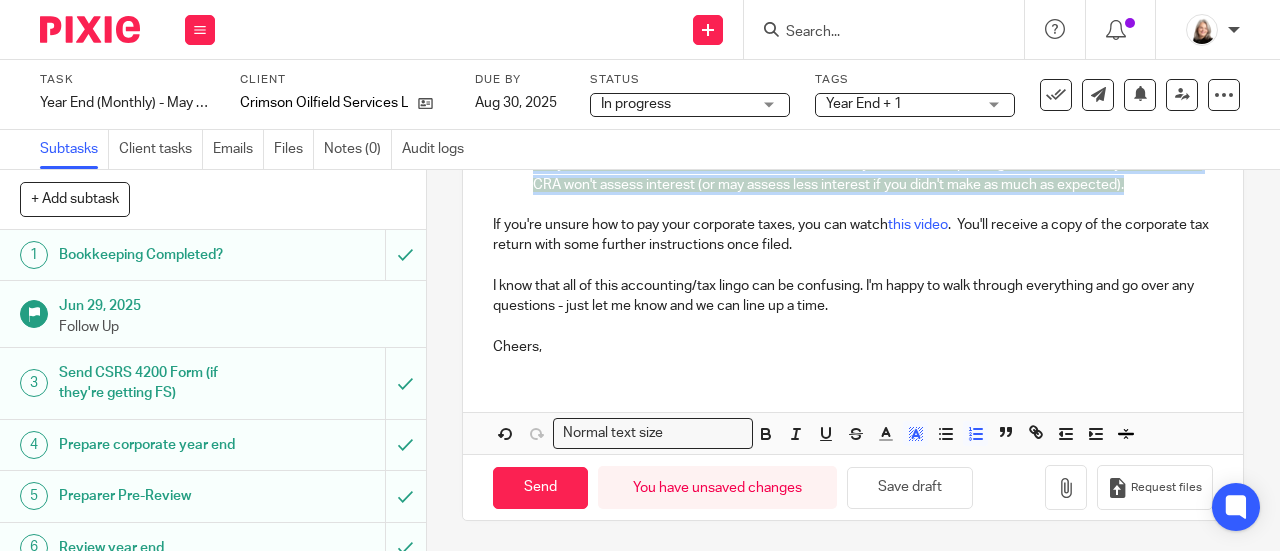 scroll, scrollTop: 834, scrollLeft: 0, axis: vertical 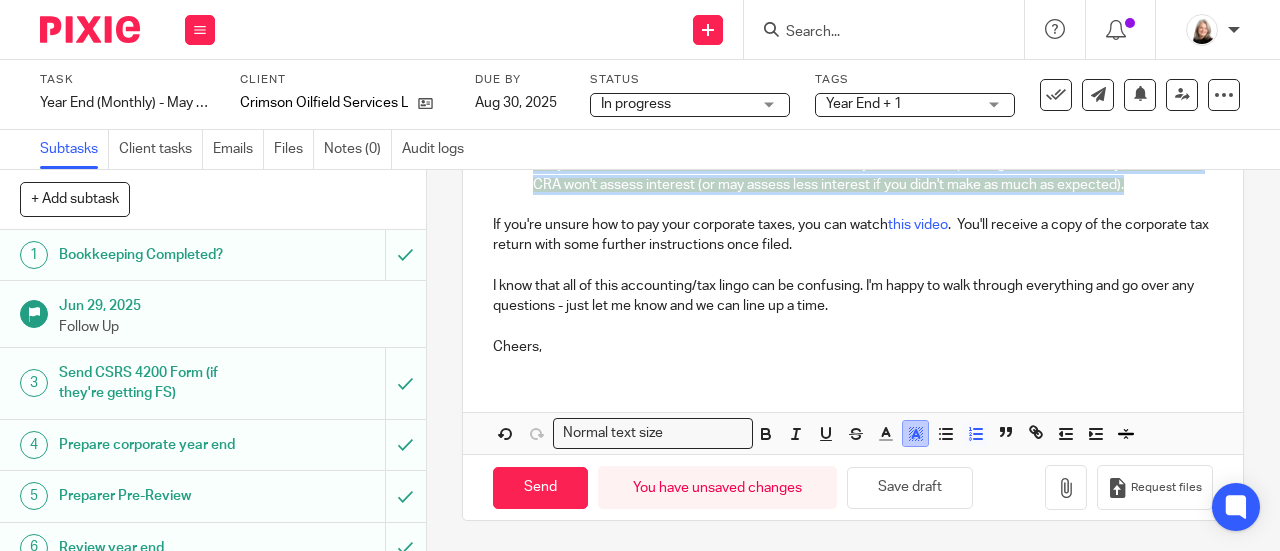 click 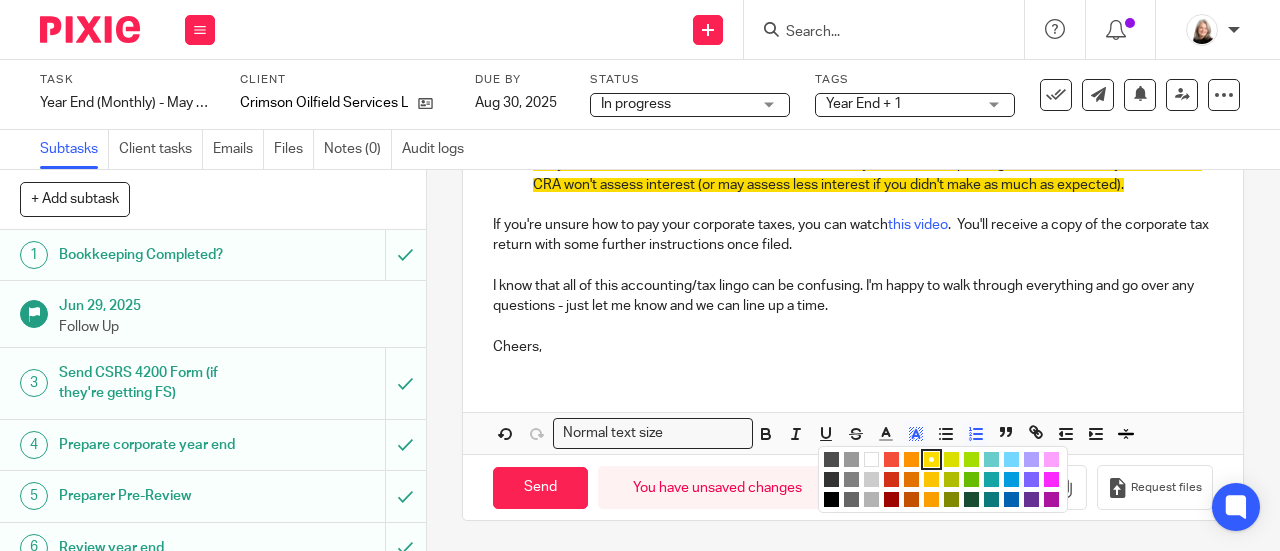 click at bounding box center [871, 459] 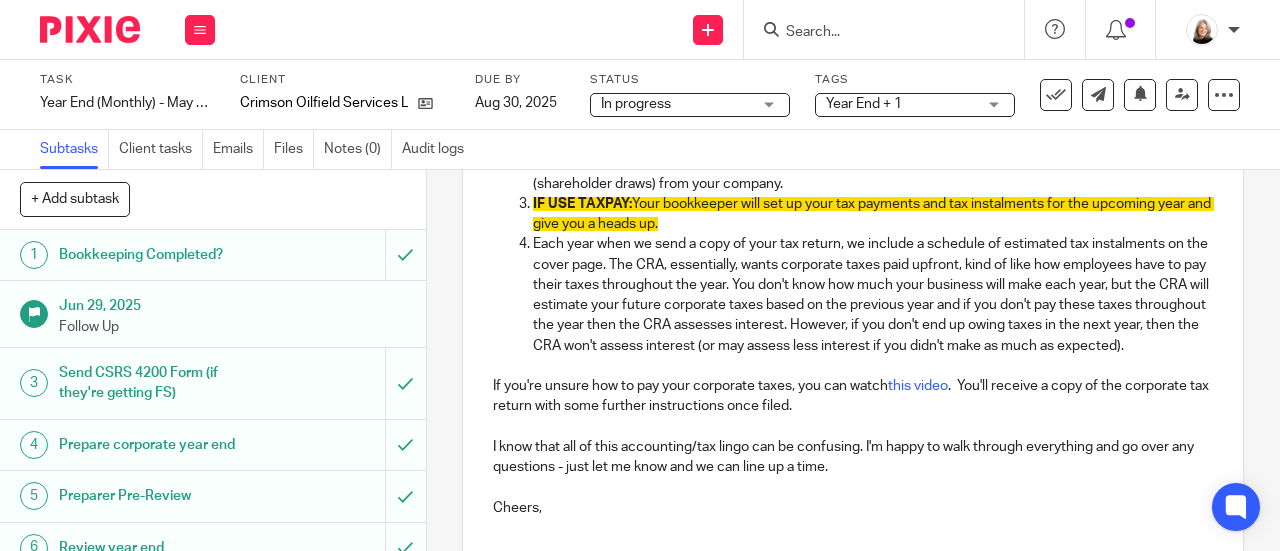 scroll, scrollTop: 634, scrollLeft: 0, axis: vertical 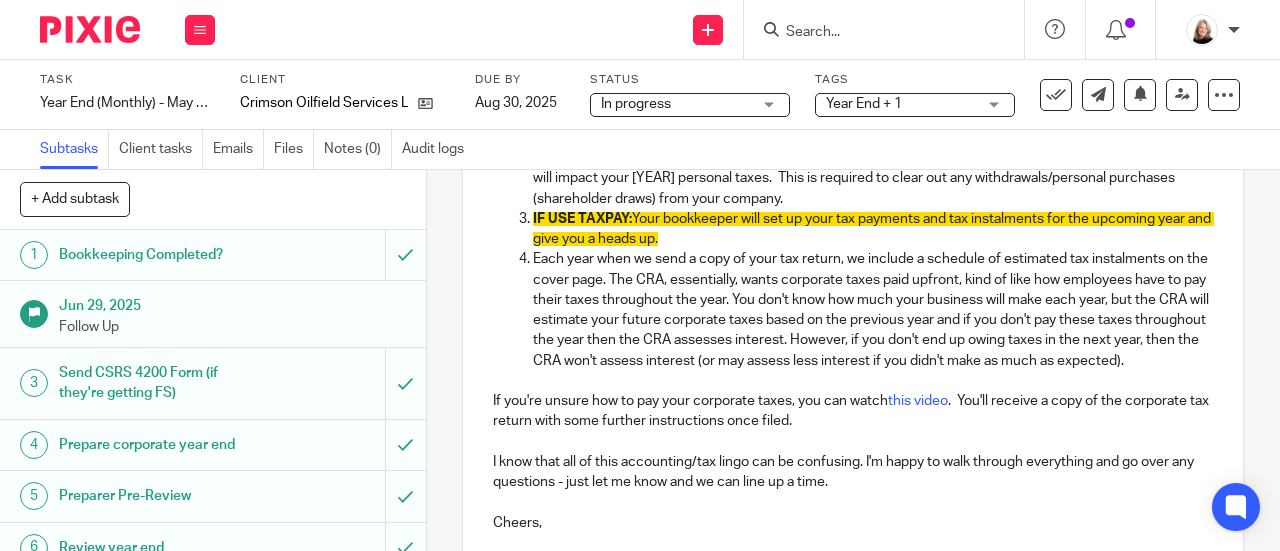 click on "Each year when we send a copy of your tax return, we include a schedule of estimated tax instalments on the cover page. The CRA, essentially, wants corporate taxes paid upfront, kind of like how employees have to pay their taxes throughout the year. You don't know how much your business will make each year, but the CRA will estimate your future corporate taxes based on the previous year and if you don't pay these taxes throughout the year then the CRA assesses interest. However, if you don't end up owing taxes in the next year, then the CRA won't assess interest (or may assess less interest if you didn't make as much as expected)." at bounding box center [873, 310] 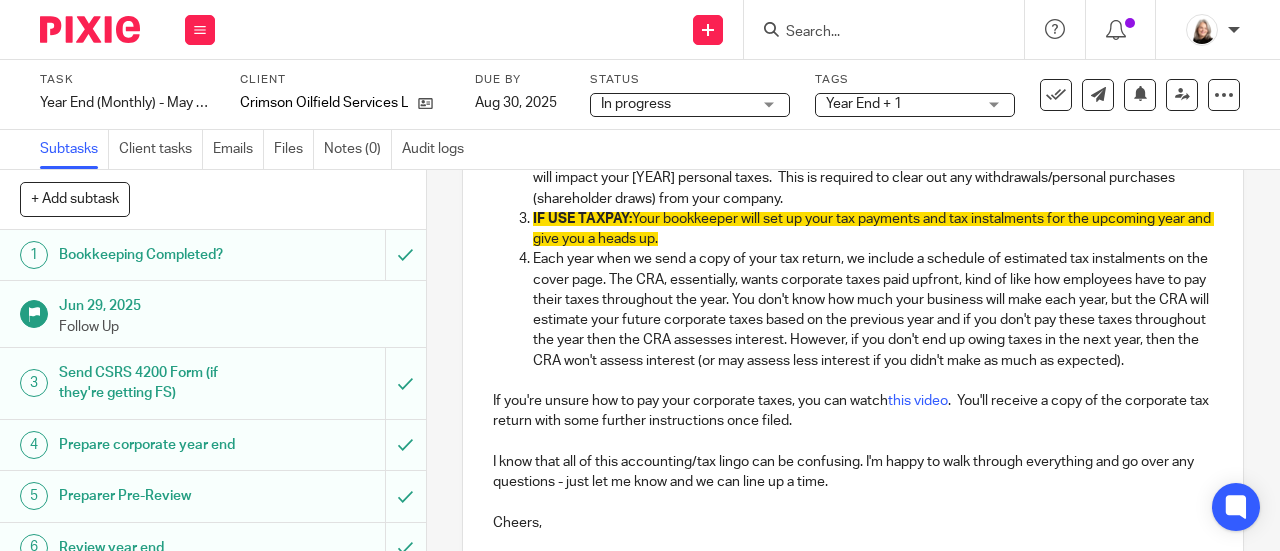 drag, startPoint x: 735, startPoint y: 237, endPoint x: 515, endPoint y: 216, distance: 221 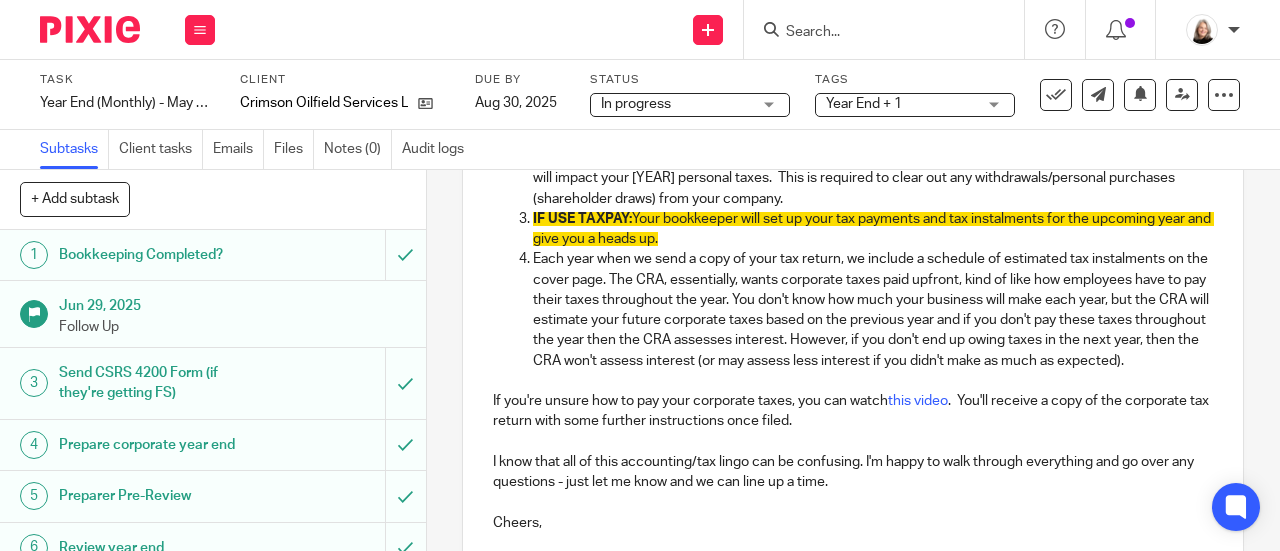 click on "IF USE TAXPAY:  Your bookkeeper will set up your tax payments and tax instalments for the upcoming year and give you a heads up." at bounding box center (873, 229) 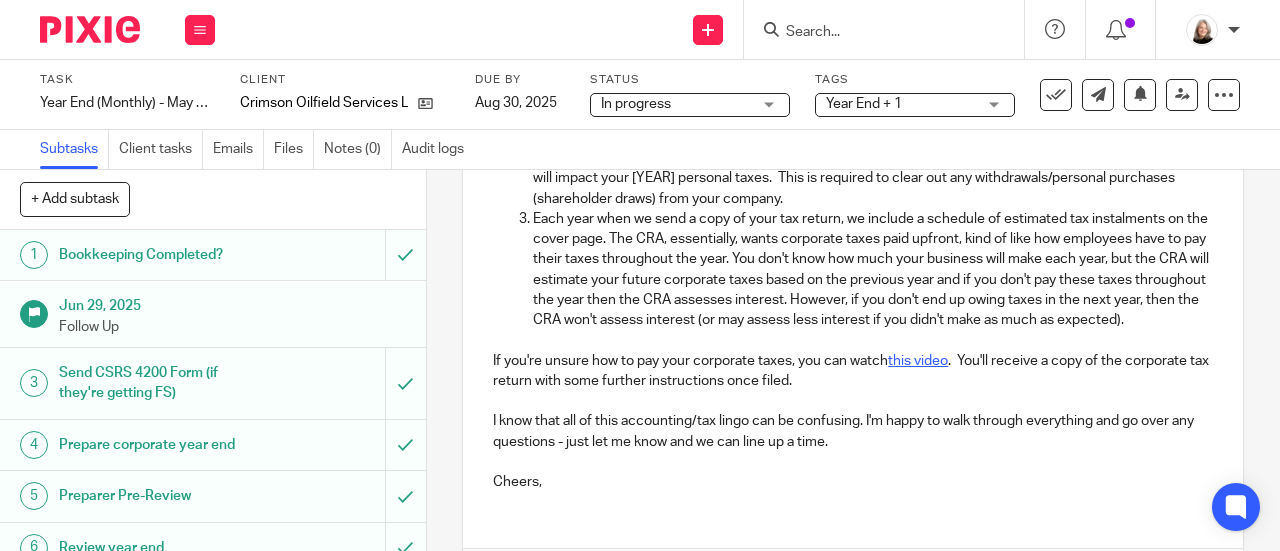 scroll, scrollTop: 434, scrollLeft: 0, axis: vertical 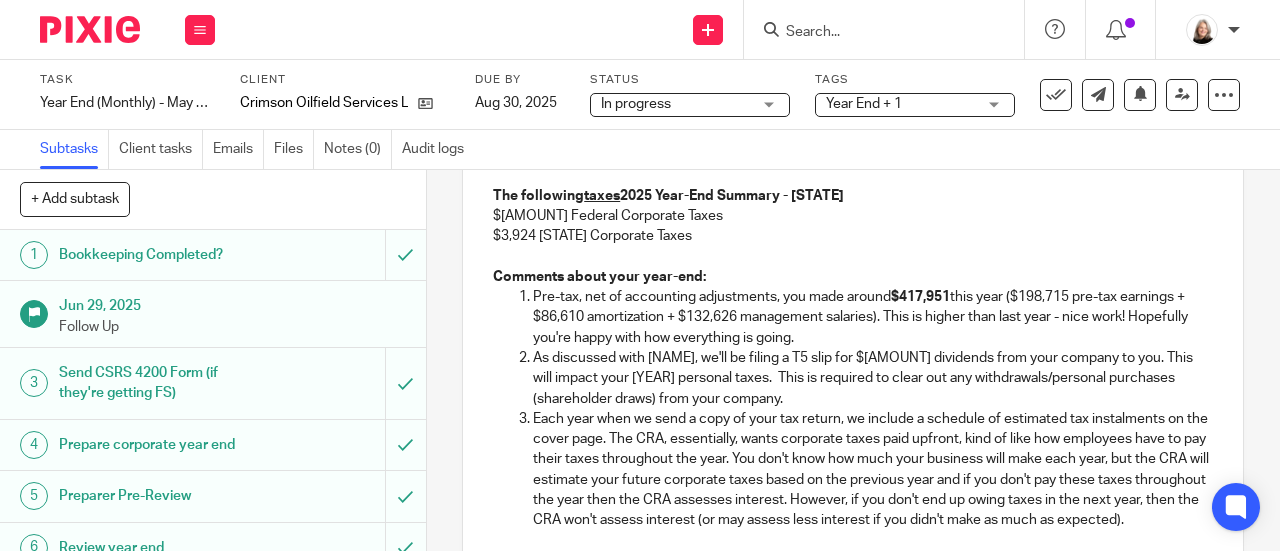 click on "$3,924 Alberta Corporate Taxes" at bounding box center (853, 236) 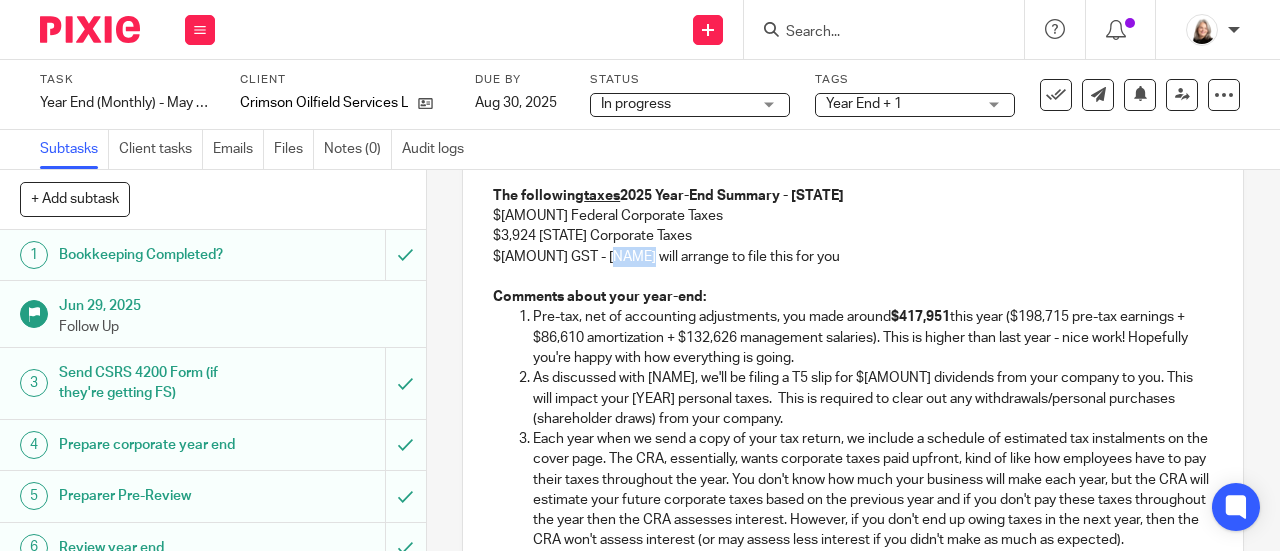 drag, startPoint x: 602, startPoint y: 259, endPoint x: 636, endPoint y: 260, distance: 34.0147 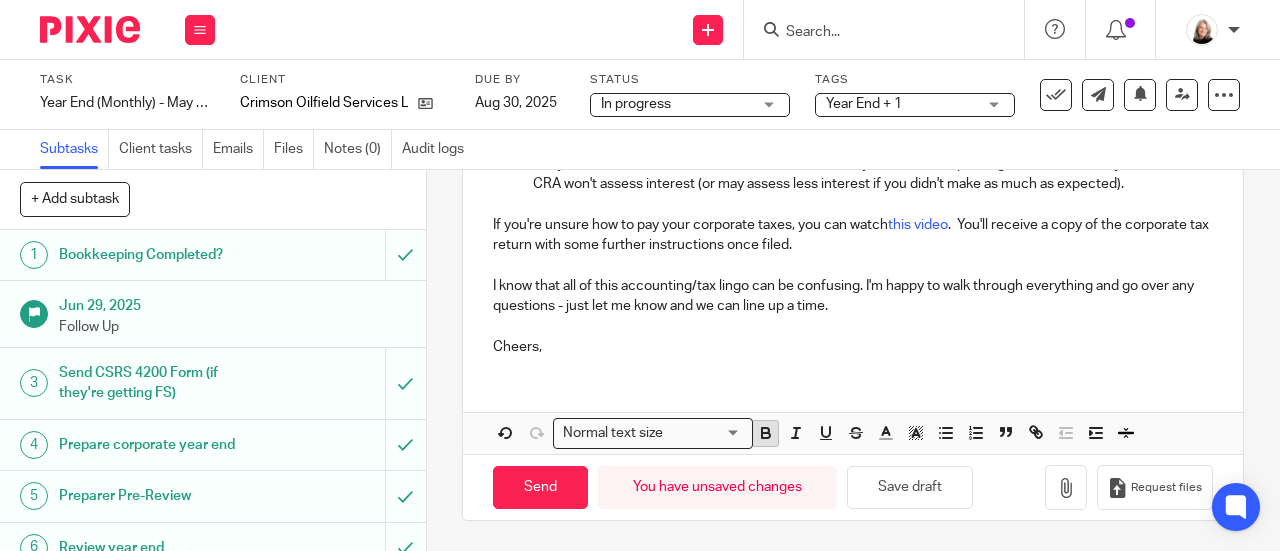 click 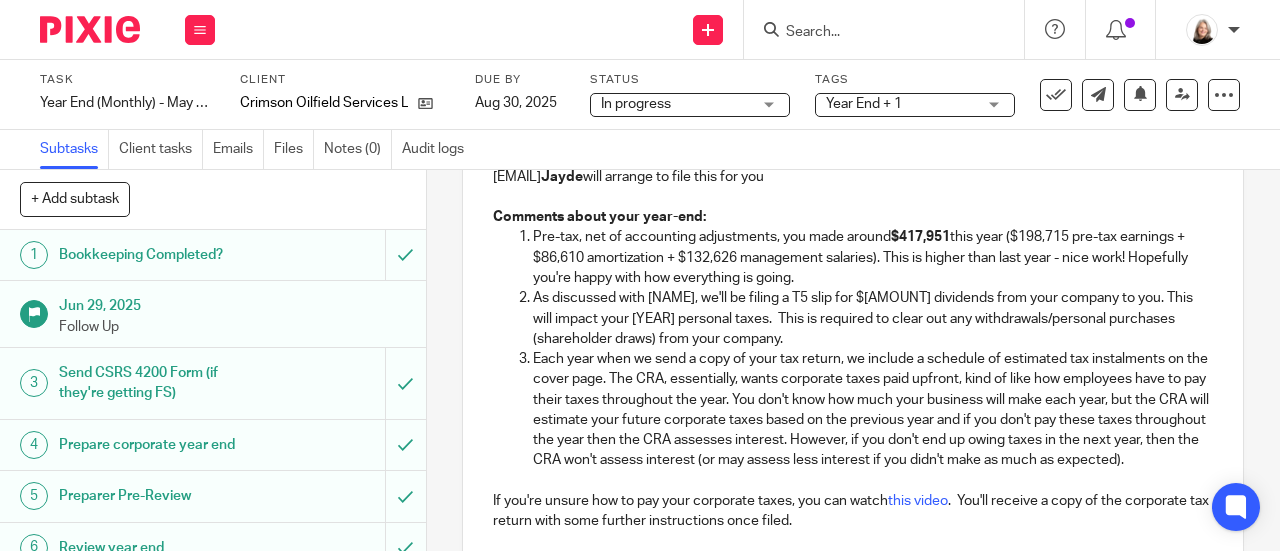 click on "As discussed with Jayde, we'll be filing a T5 slip for $80,000 dividends from your company to you. This will impact your 2025 personal taxes.  This is required to clear out any withdrawals/personal purchases (shareholder draws) from your company." at bounding box center [873, 318] 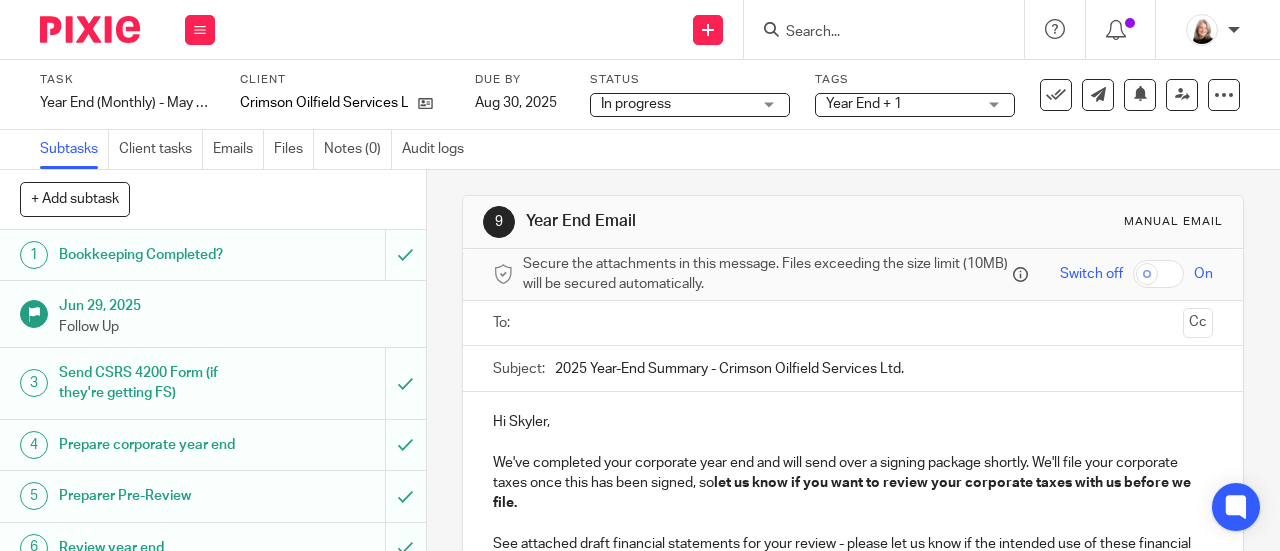 scroll, scrollTop: 0, scrollLeft: 0, axis: both 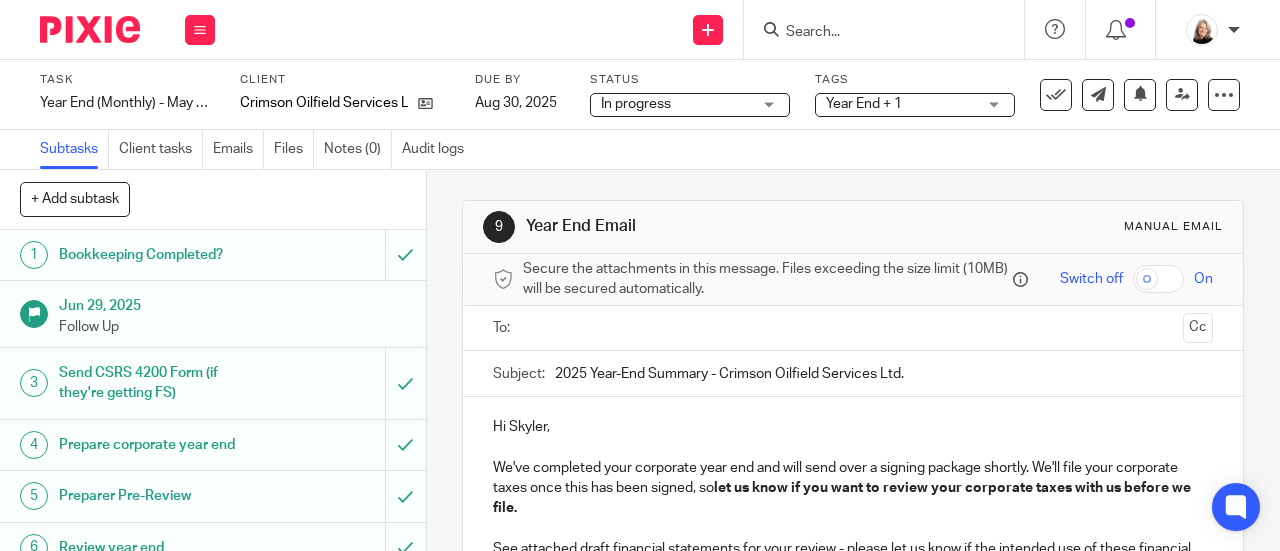 click at bounding box center [852, 328] 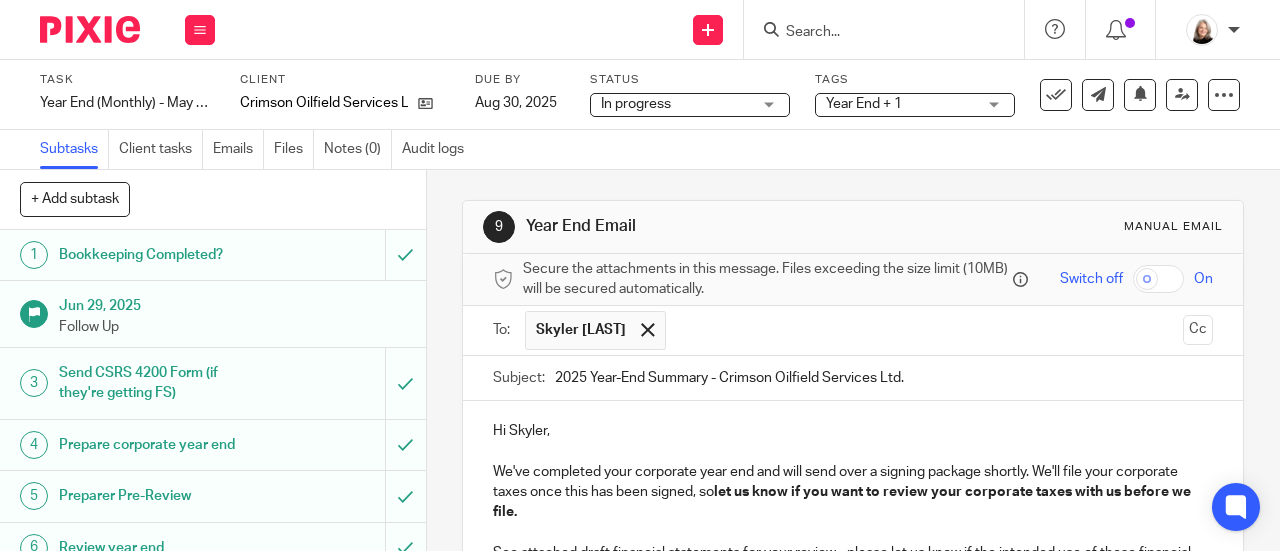 click at bounding box center (926, 330) 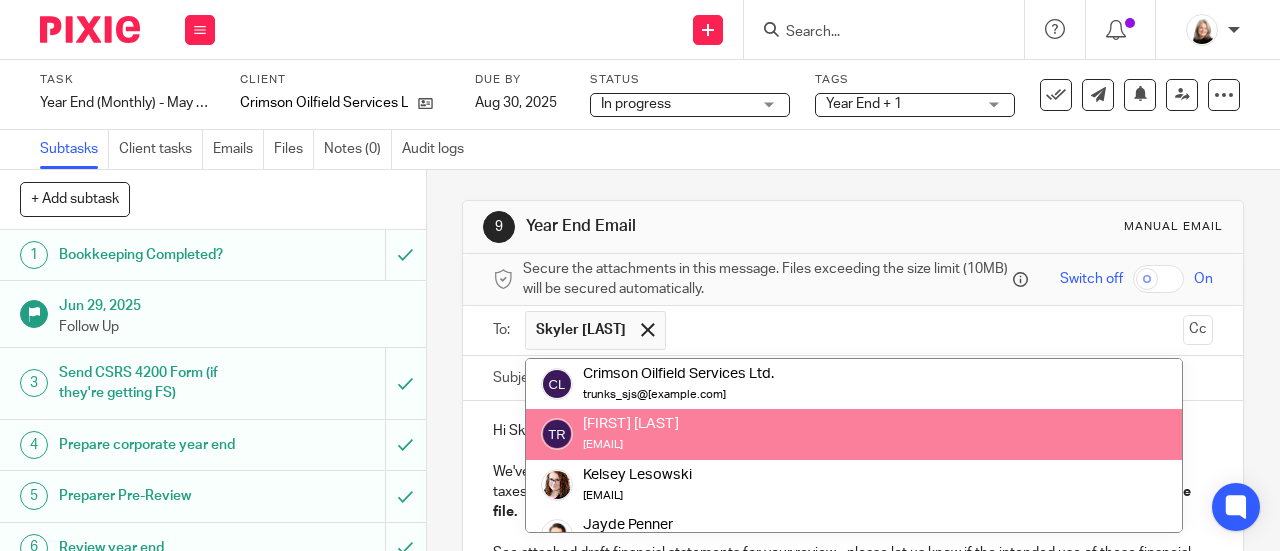 scroll, scrollTop: 100, scrollLeft: 0, axis: vertical 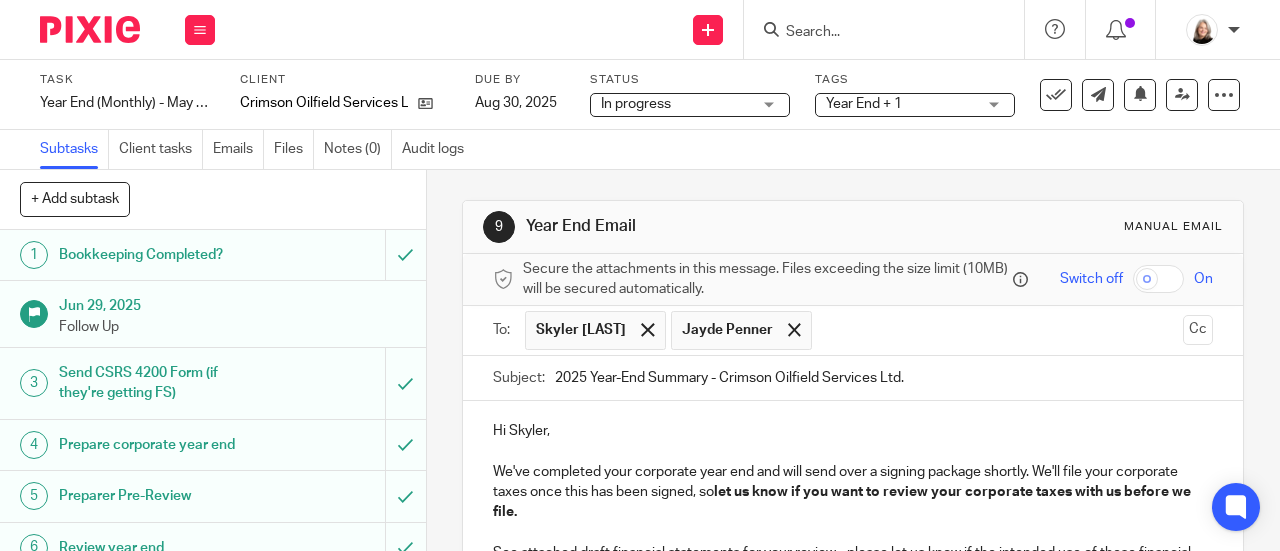 click at bounding box center [998, 330] 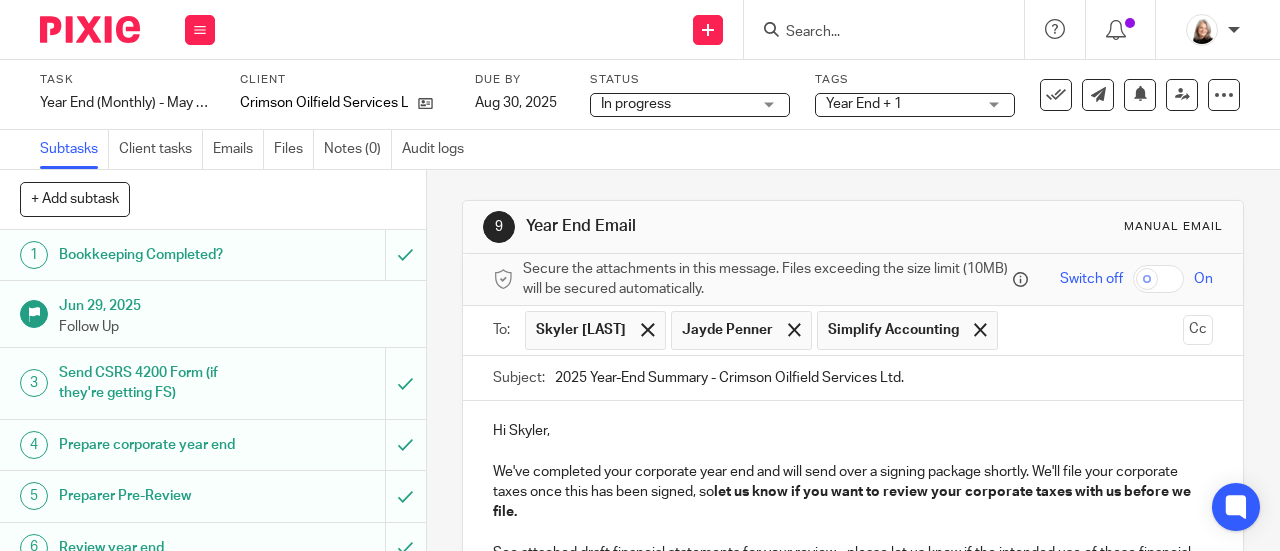 click at bounding box center (1091, 330) 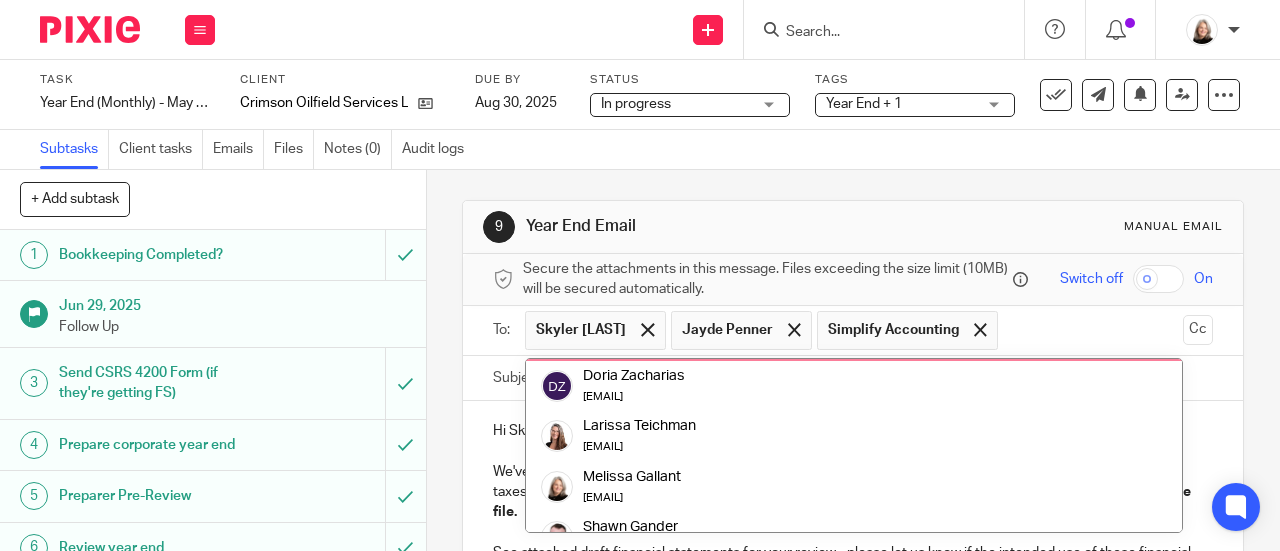 scroll, scrollTop: 328, scrollLeft: 0, axis: vertical 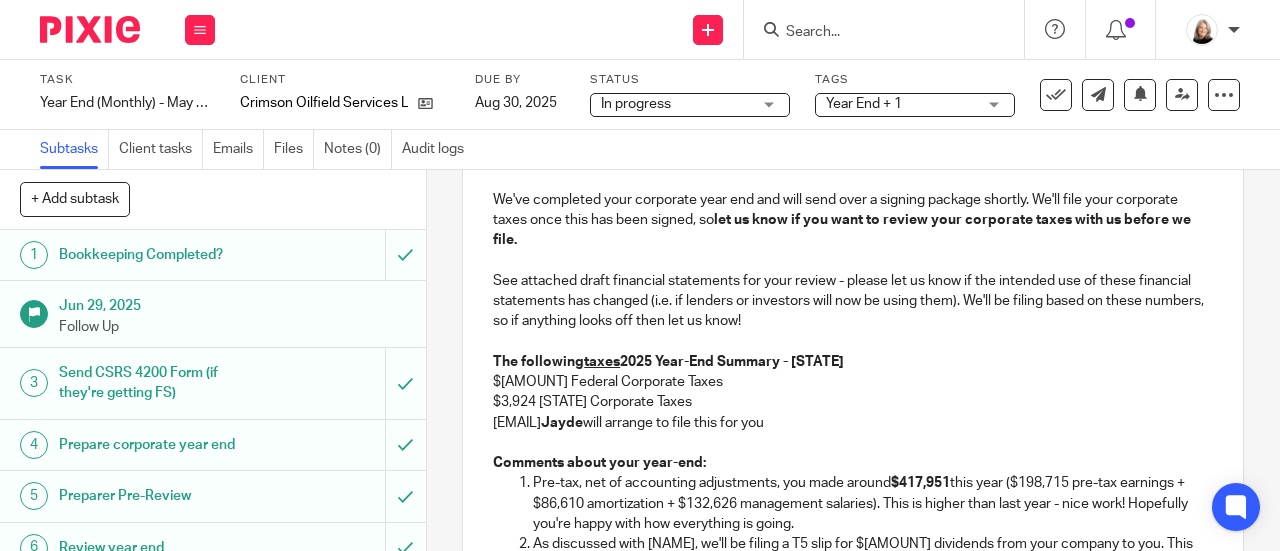 click on "See attached draft financial statements for your review - please let us know if the intended use of these financial statements has changed (i.e. if lenders or investors will now be using them). We'll be filing based on these numbers, so if anything looks off then let us know!" at bounding box center [853, 290] 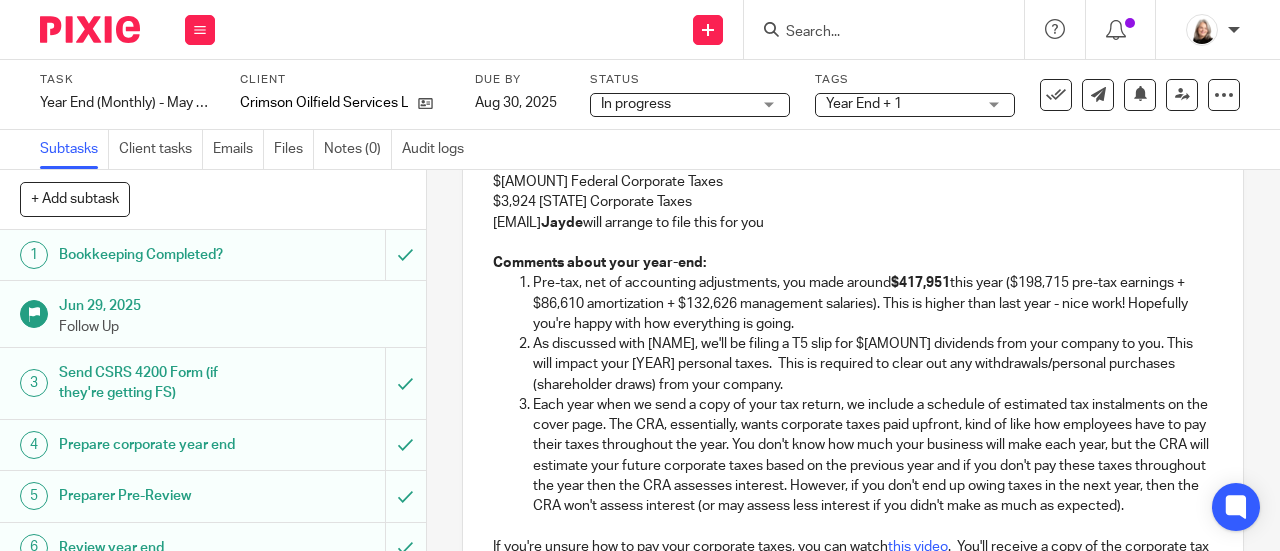 scroll, scrollTop: 600, scrollLeft: 0, axis: vertical 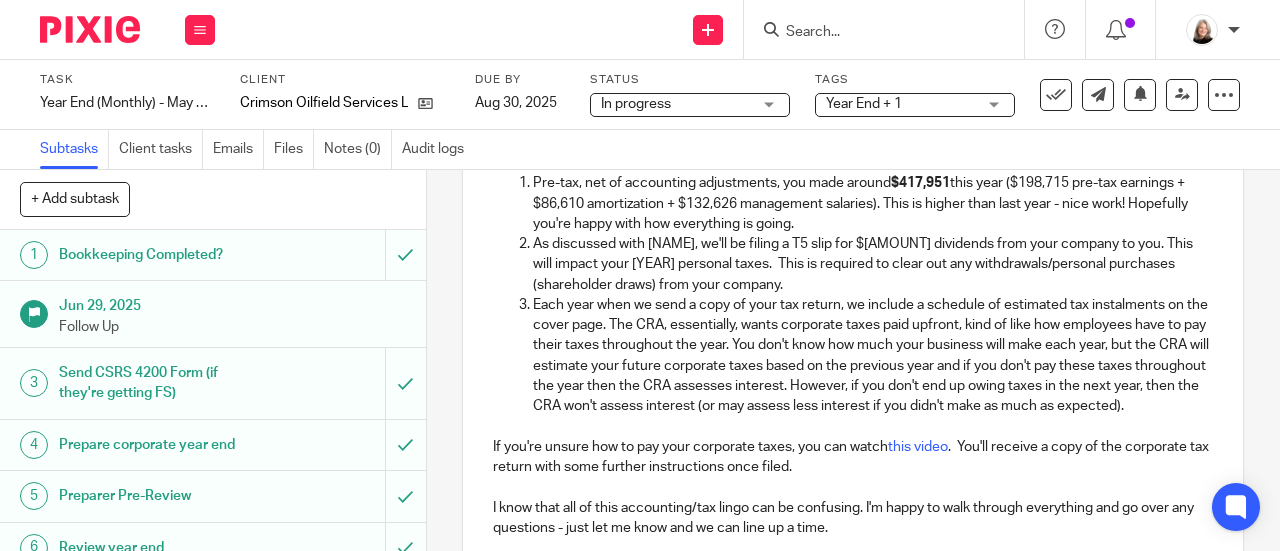 click on "As discussed with Jayde, we'll be filing a T5 slip for $80,000 dividends from your company to you. This will impact your 2025 personal taxes.  This is required to clear out any withdrawals/personal purchases (shareholder draws) from your company." at bounding box center (873, 264) 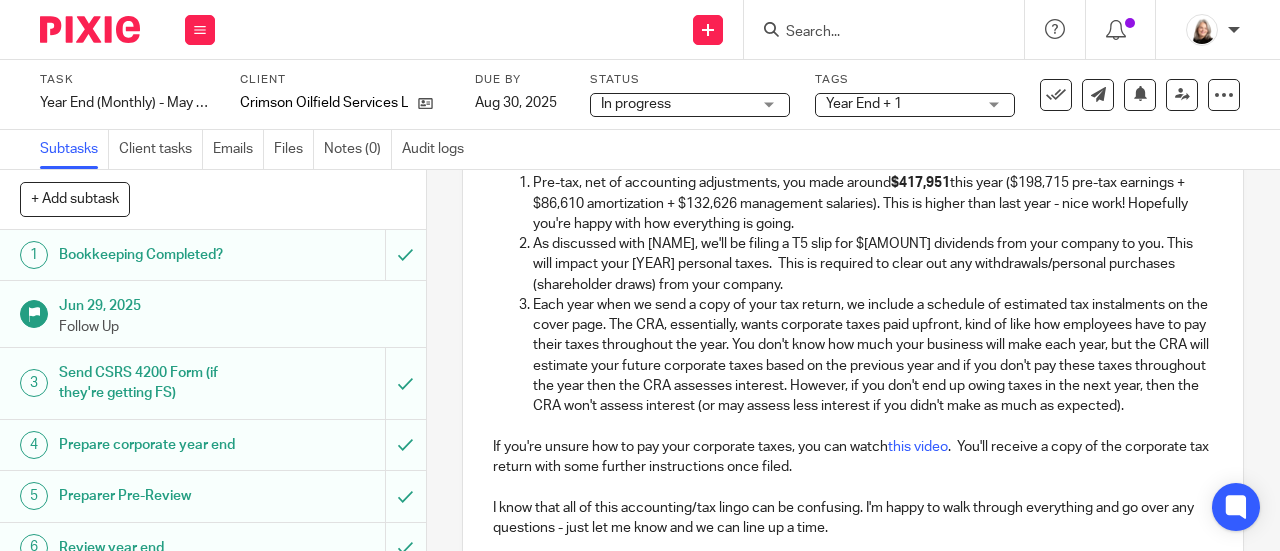 click on "As discussed with Jayde, we'll be filing a T5 slip for $80,000 dividends from your company to you. This will impact your 2025 personal taxes.  This is required to clear out any withdrawals/personal purchases (shareholder draws) from your company." at bounding box center (873, 264) 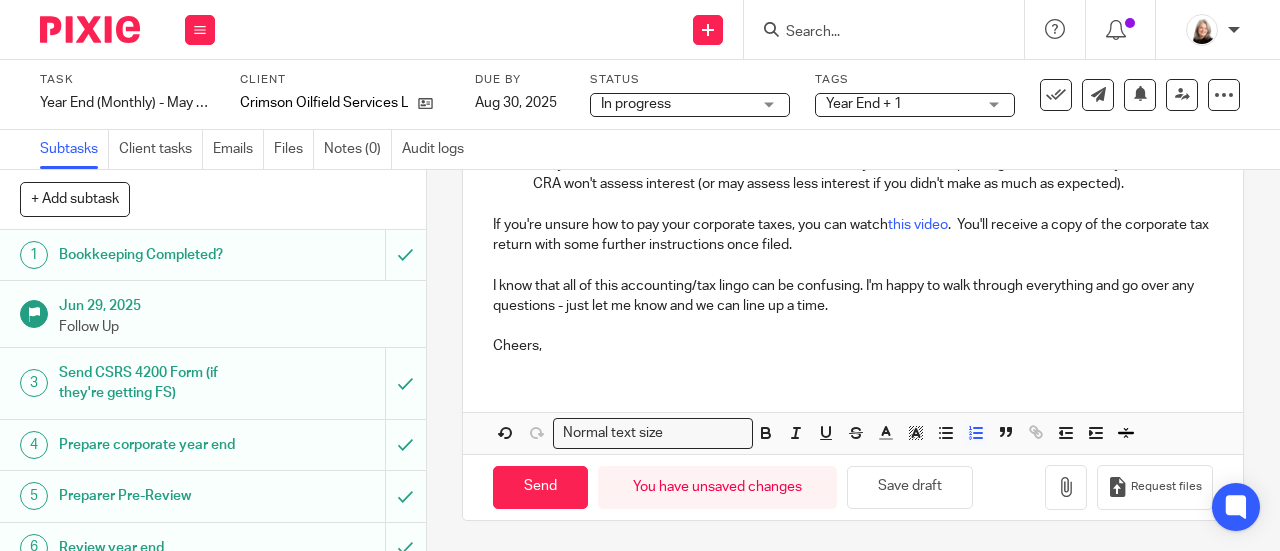 scroll, scrollTop: 861, scrollLeft: 0, axis: vertical 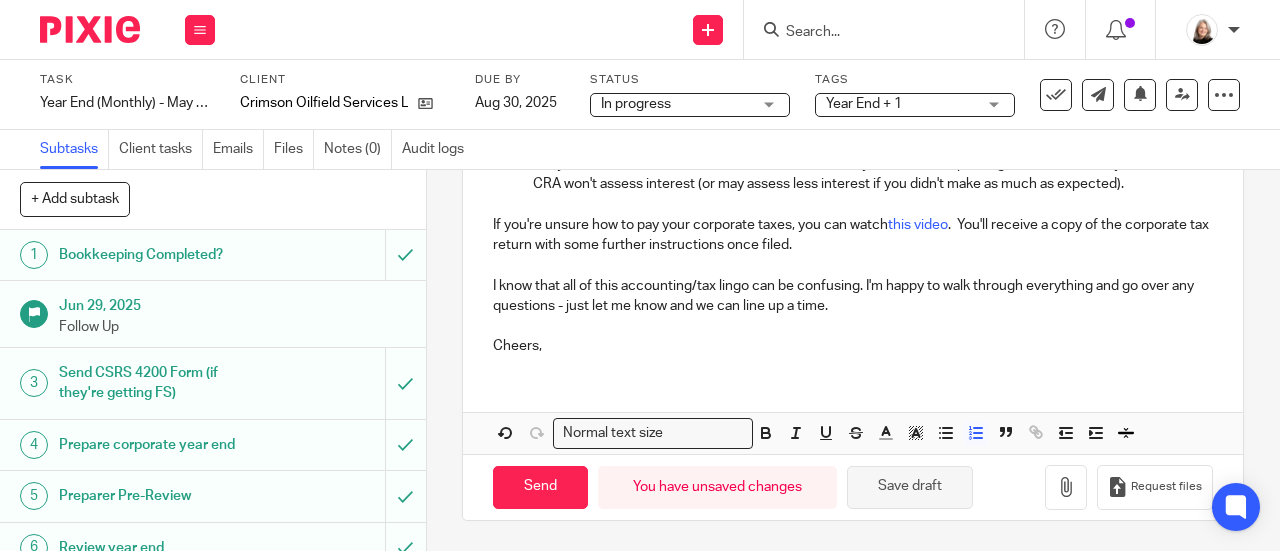 click on "Save draft" at bounding box center (910, 487) 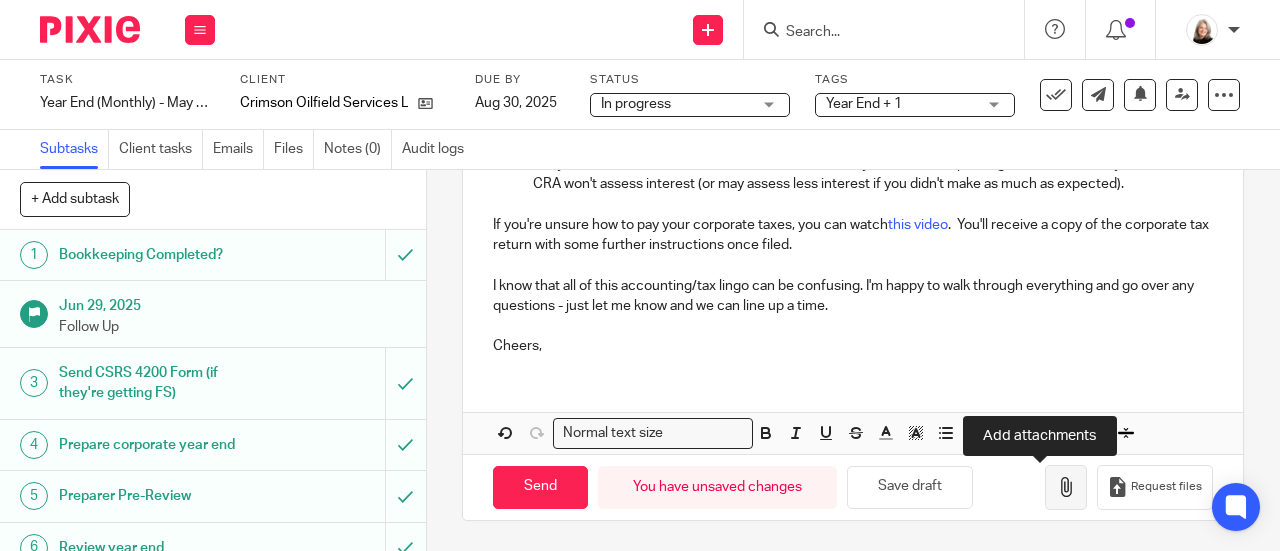click at bounding box center [1066, 487] 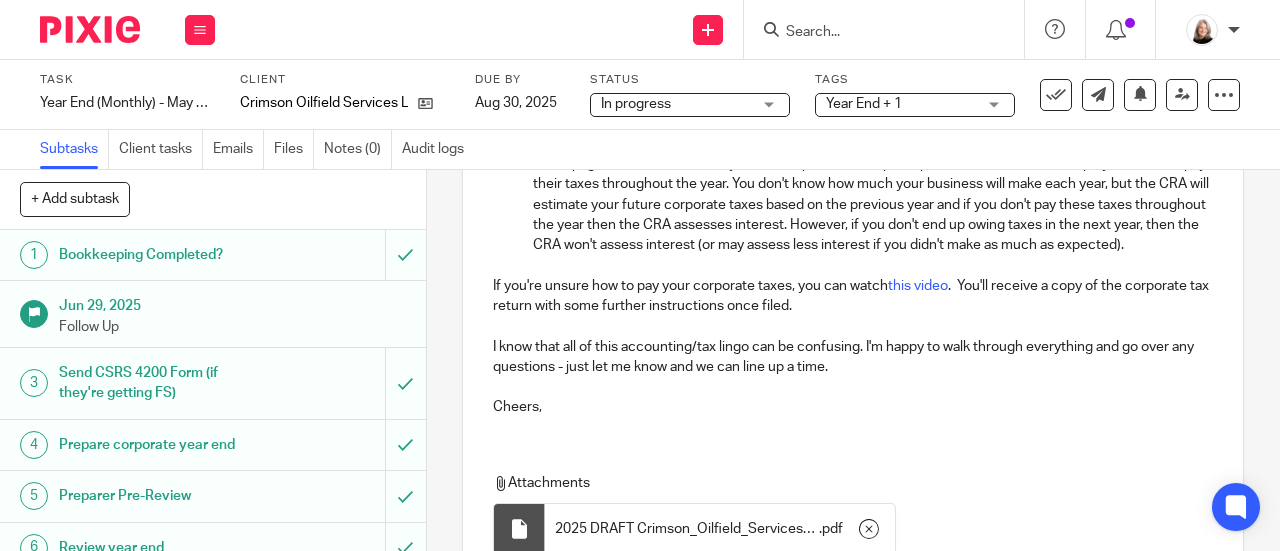 scroll, scrollTop: 974, scrollLeft: 0, axis: vertical 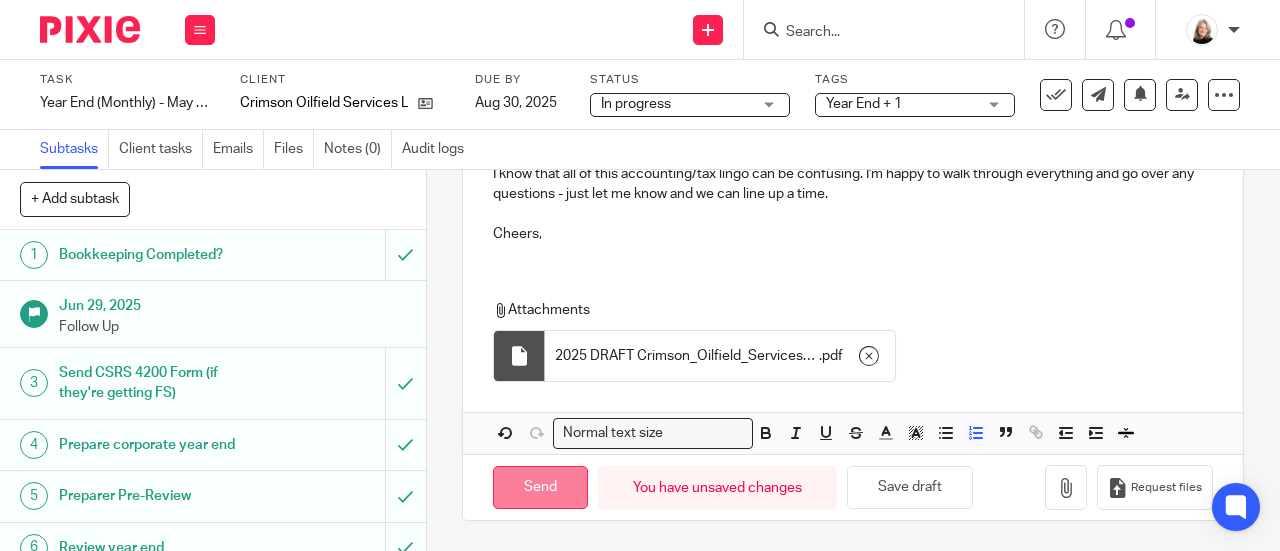 click on "Send" at bounding box center (540, 487) 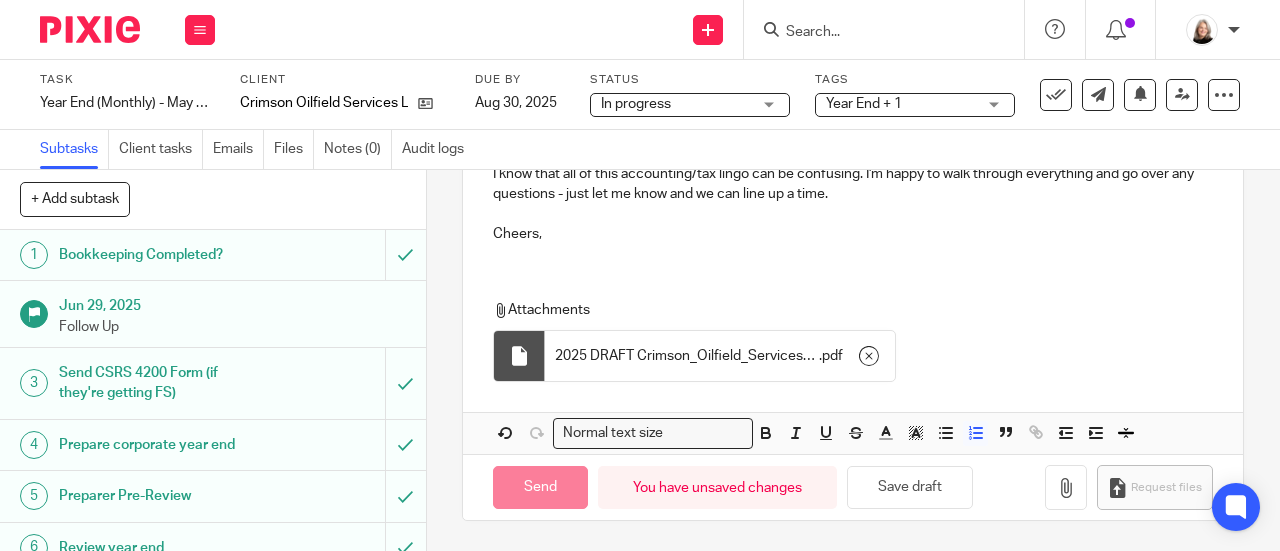 type on "Sent" 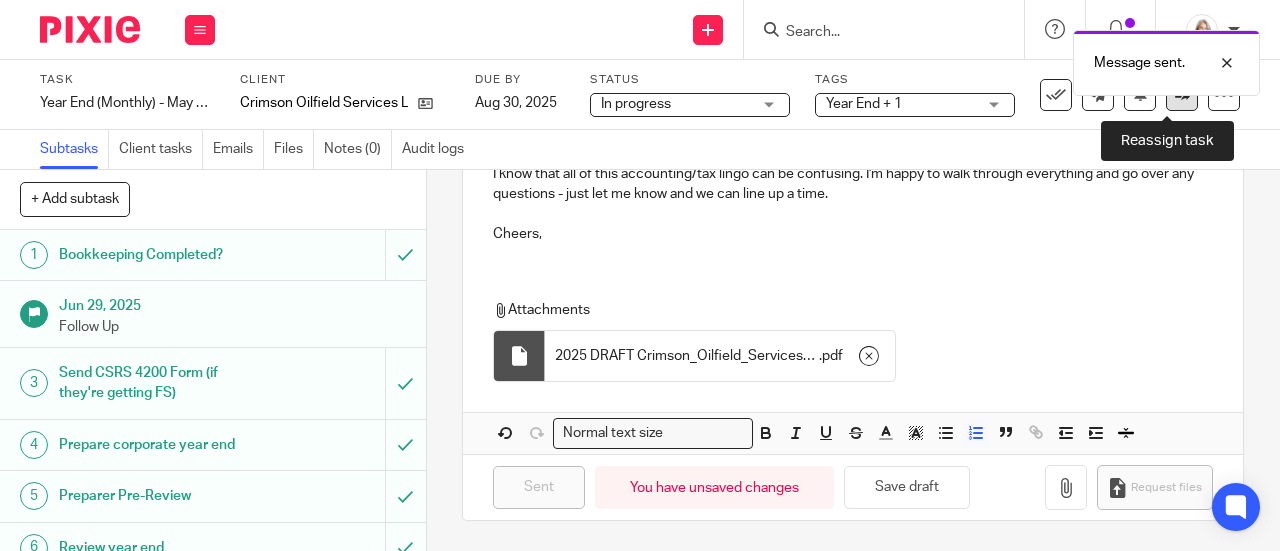 click at bounding box center [1182, 95] 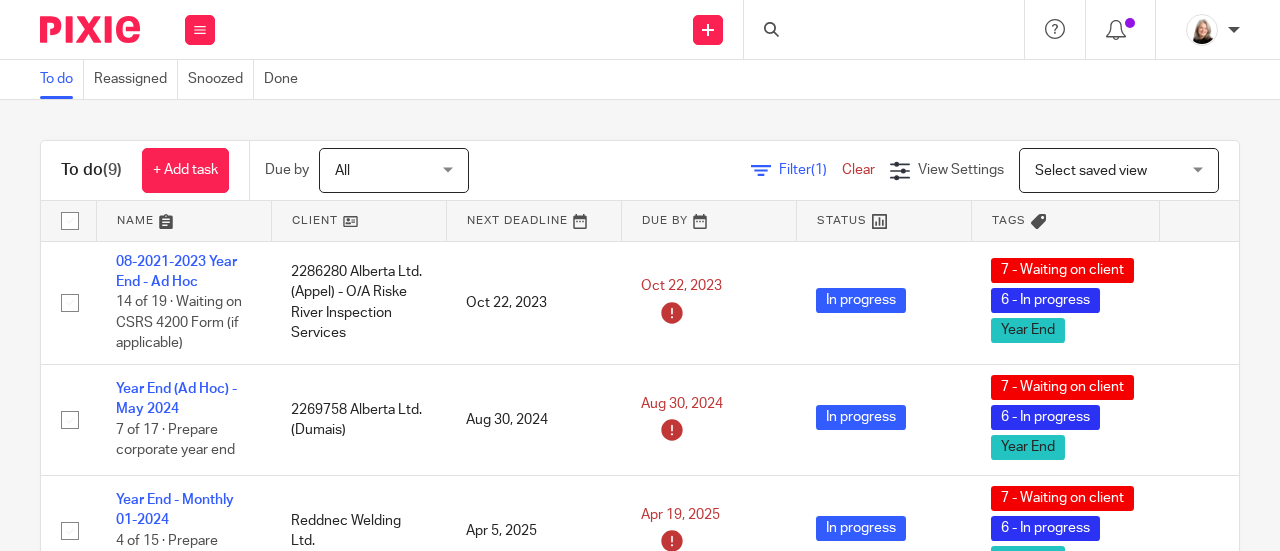 scroll, scrollTop: 0, scrollLeft: 0, axis: both 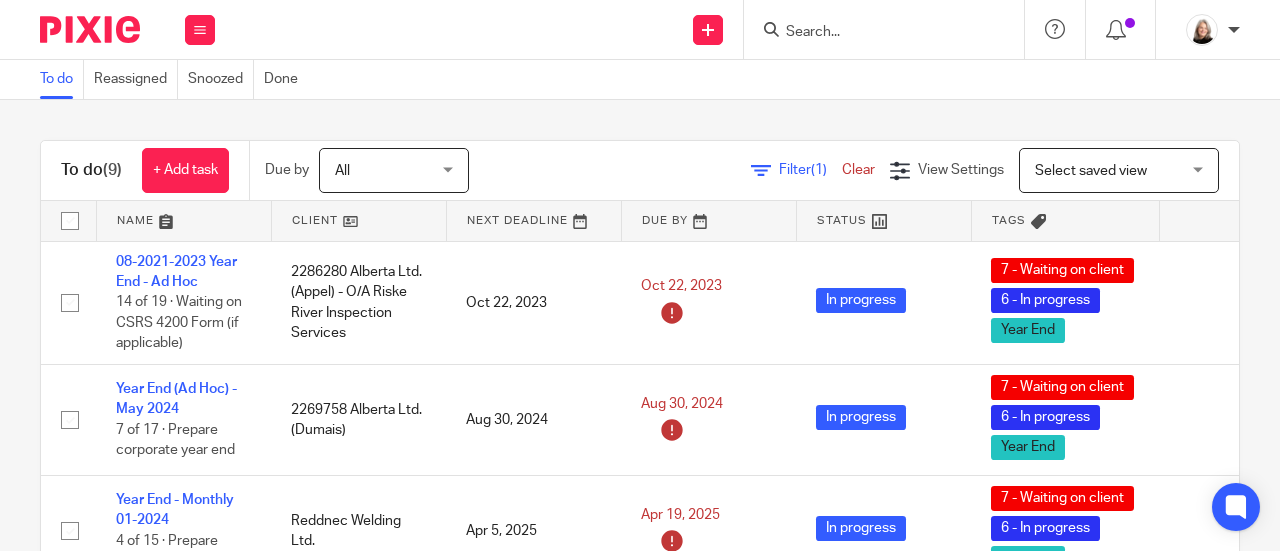 click at bounding box center (874, 33) 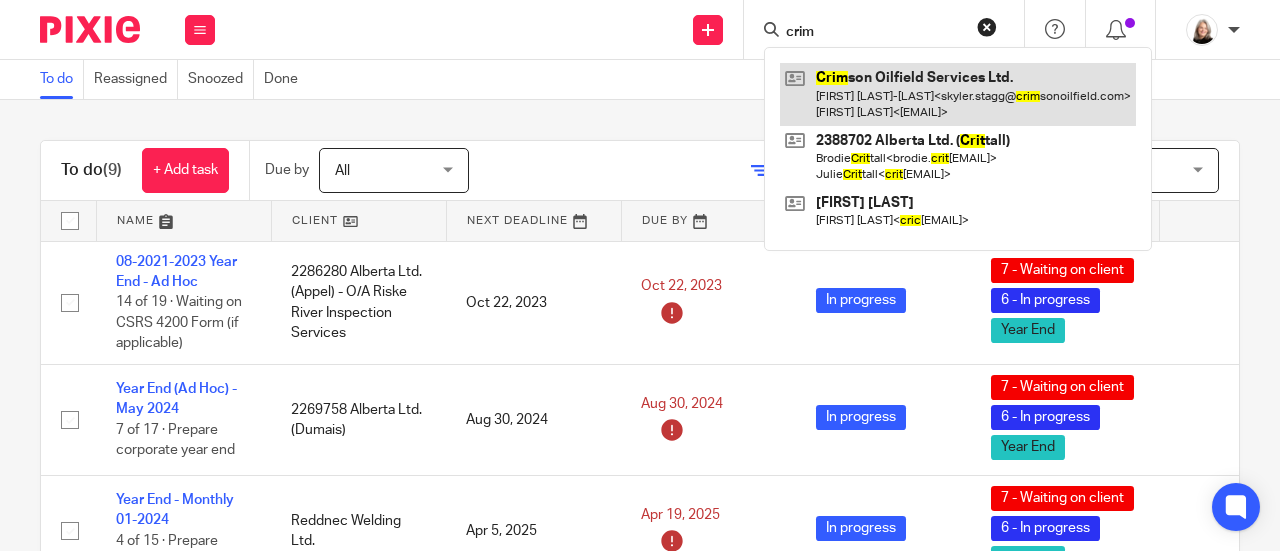 type on "crim" 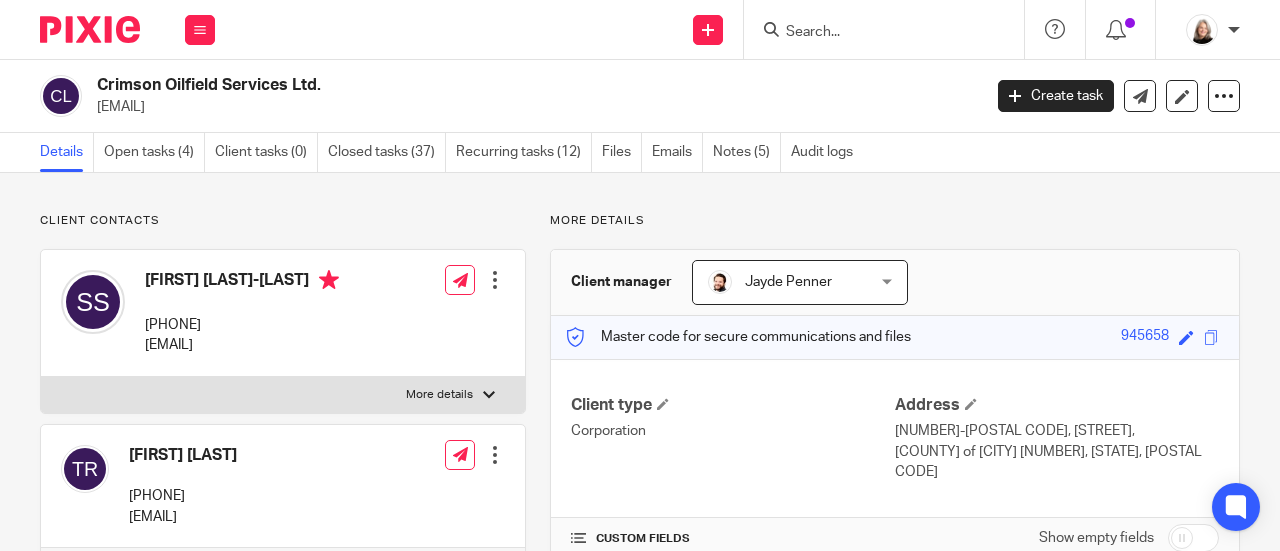 scroll, scrollTop: 0, scrollLeft: 0, axis: both 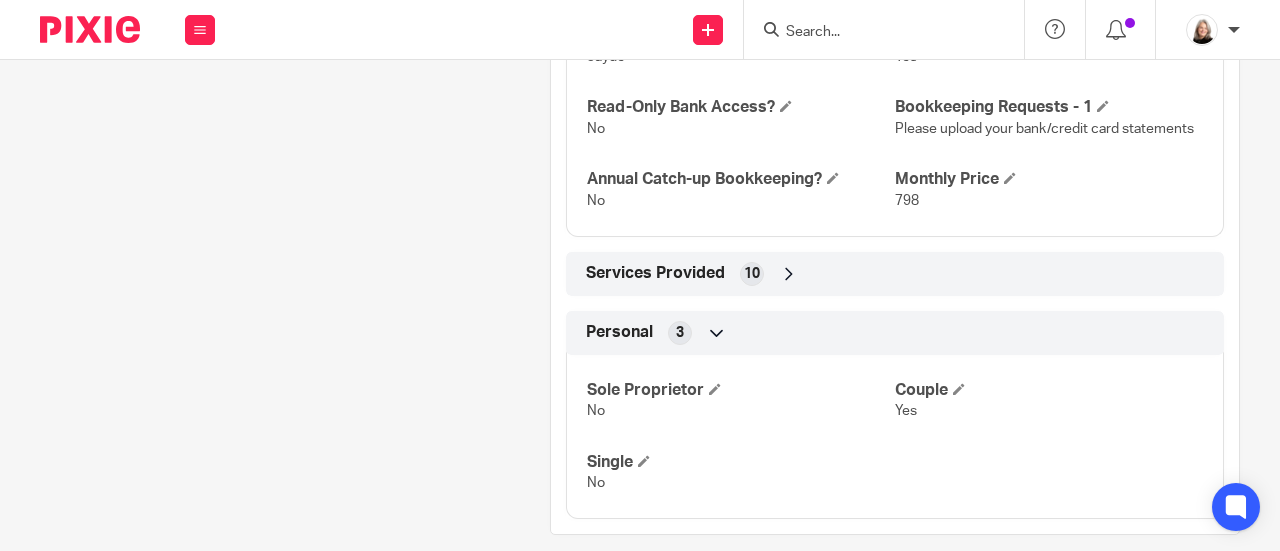 click on "Services Provided" at bounding box center (655, 273) 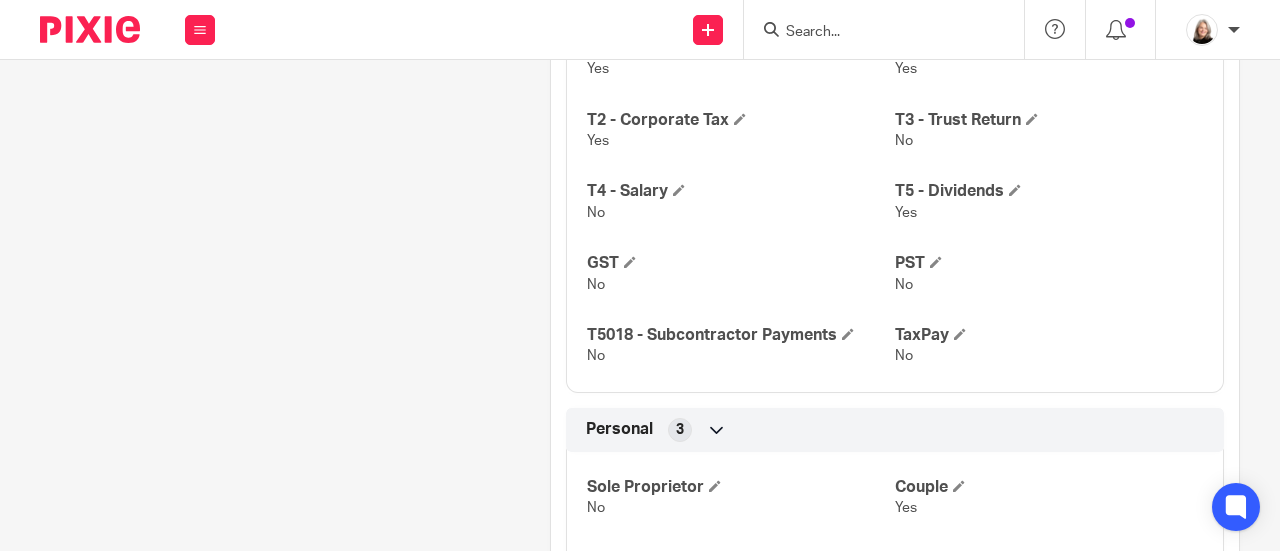 scroll, scrollTop: 1459, scrollLeft: 0, axis: vertical 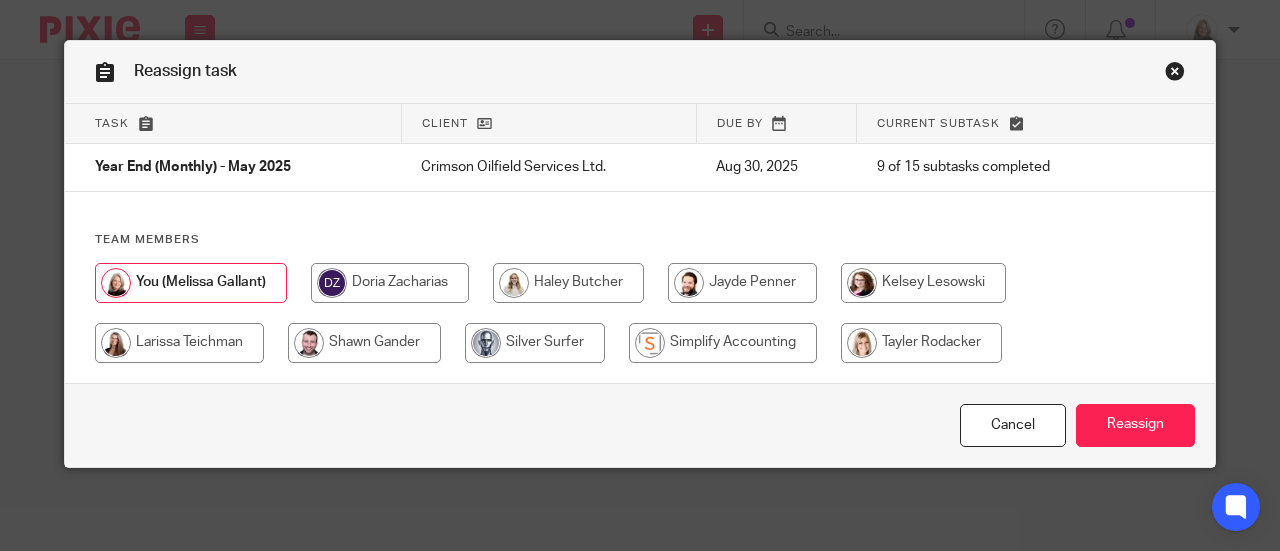 click at bounding box center (723, 343) 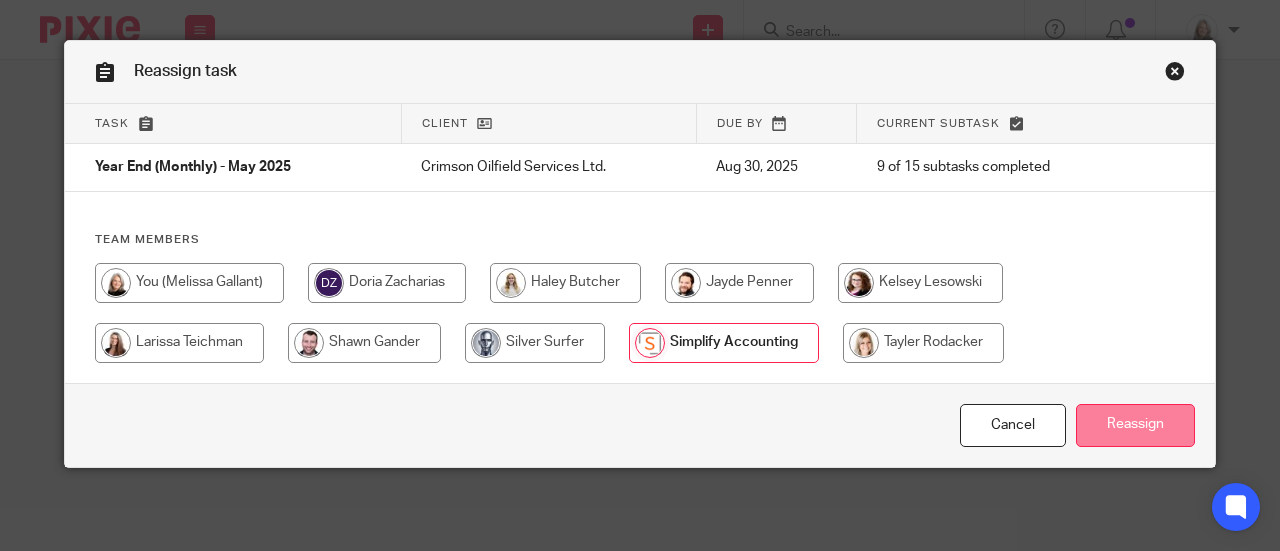 click on "Reassign" at bounding box center [1135, 425] 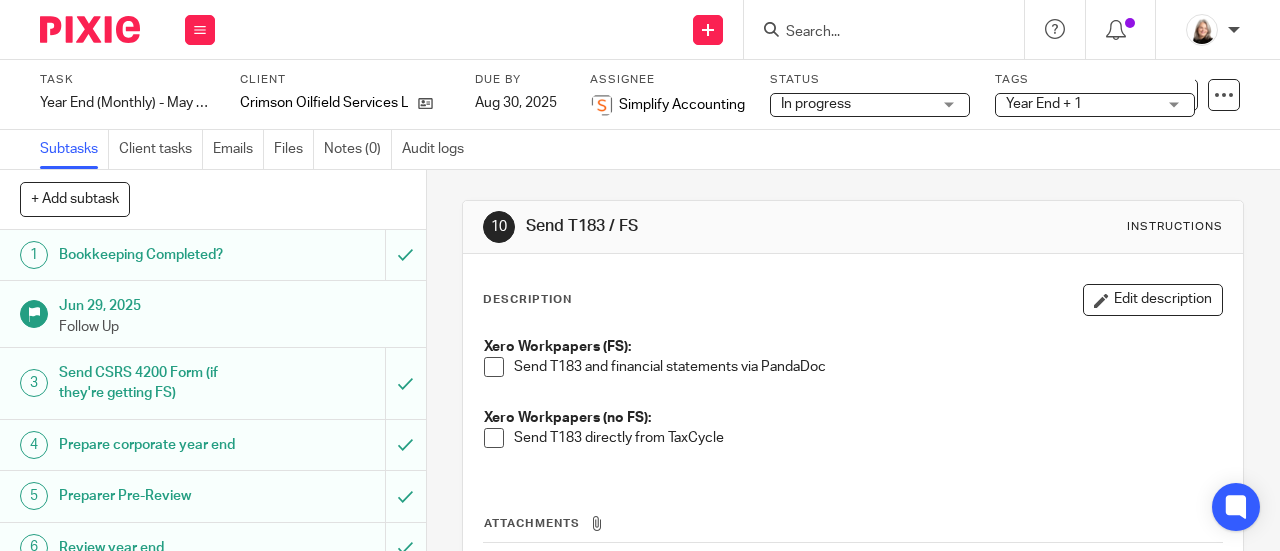 scroll, scrollTop: 0, scrollLeft: 0, axis: both 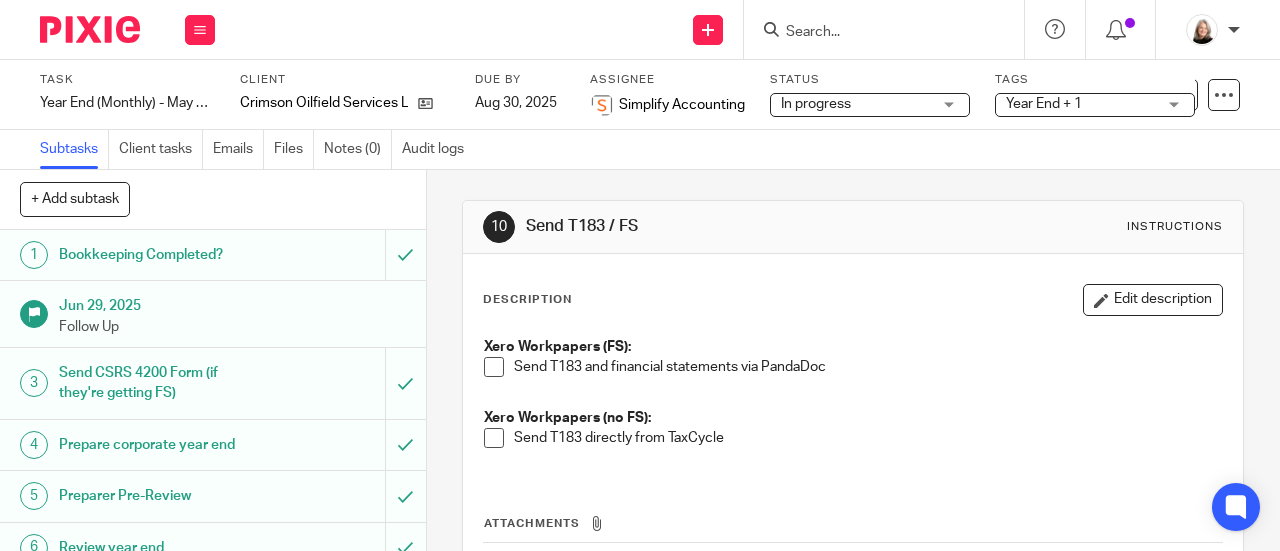 click at bounding box center (90, 29) 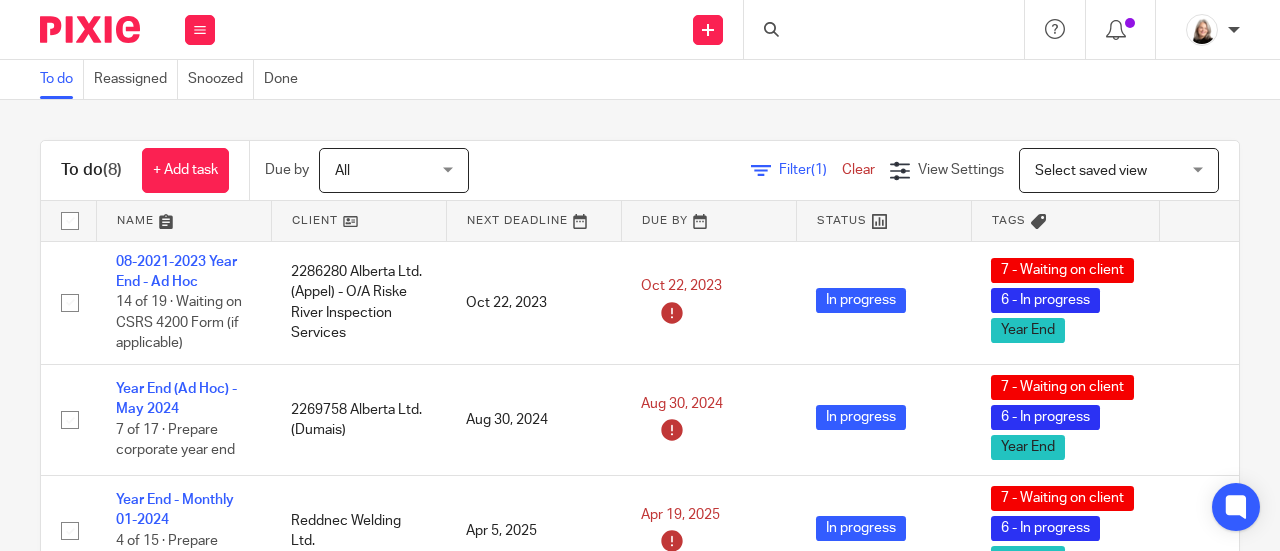 scroll, scrollTop: 0, scrollLeft: 0, axis: both 